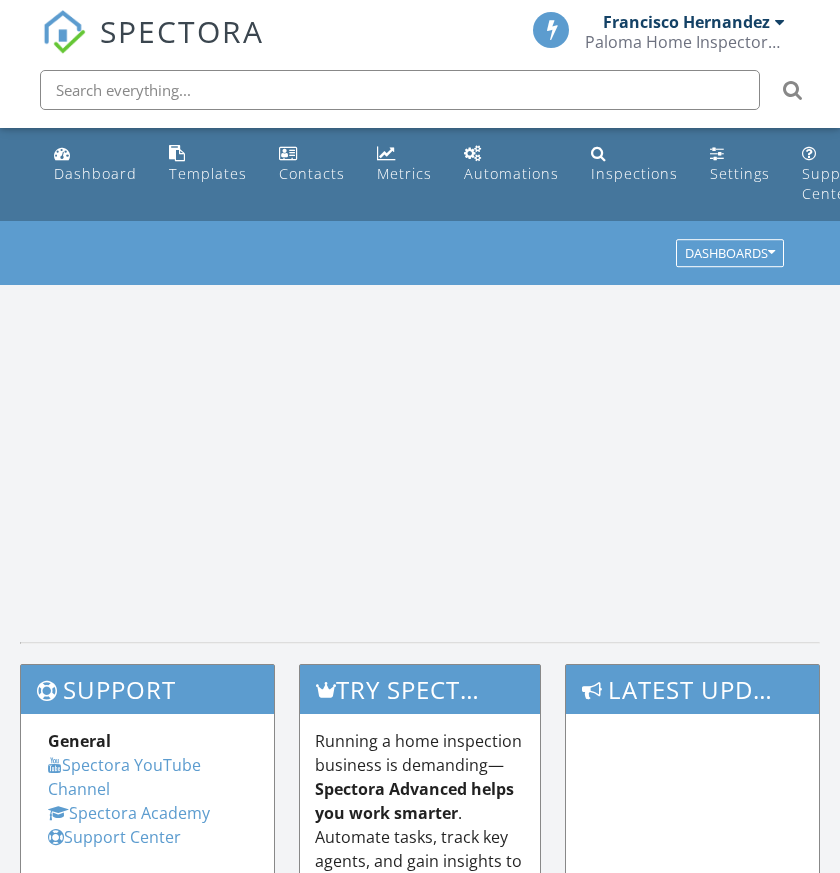 scroll, scrollTop: 0, scrollLeft: 0, axis: both 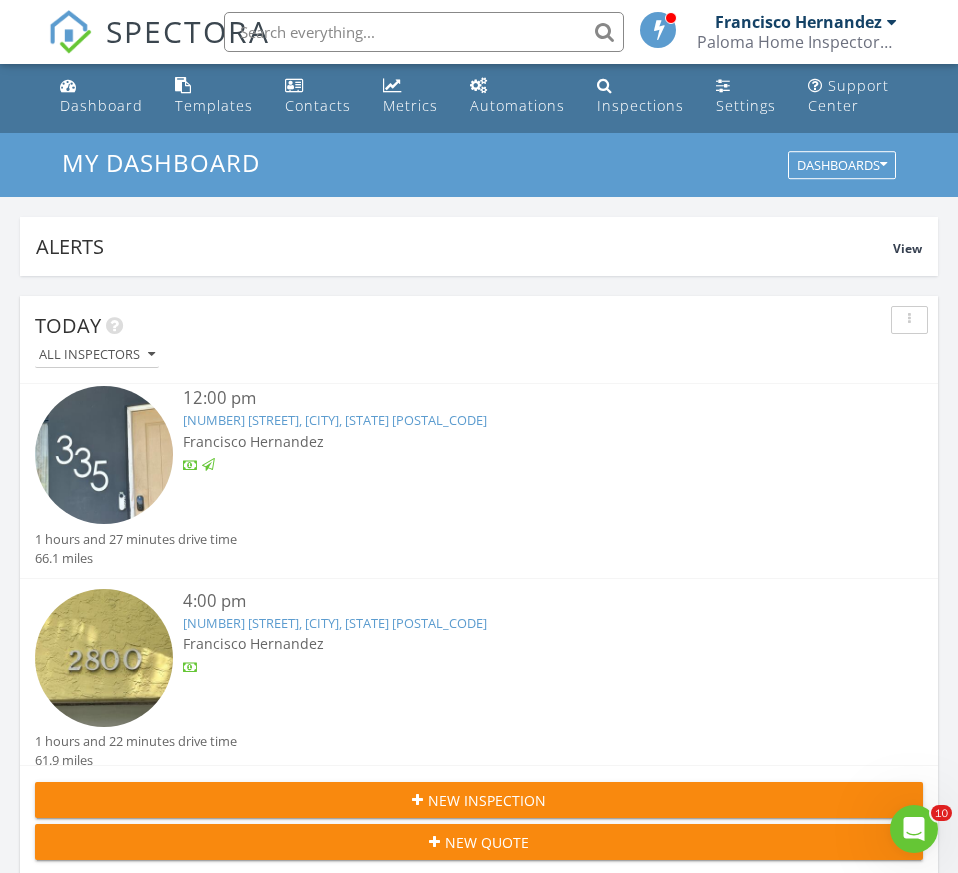 click on "[NUMBER] [STREET], [CITY], [STATE] [POSTAL_CODE]" at bounding box center (335, 623) 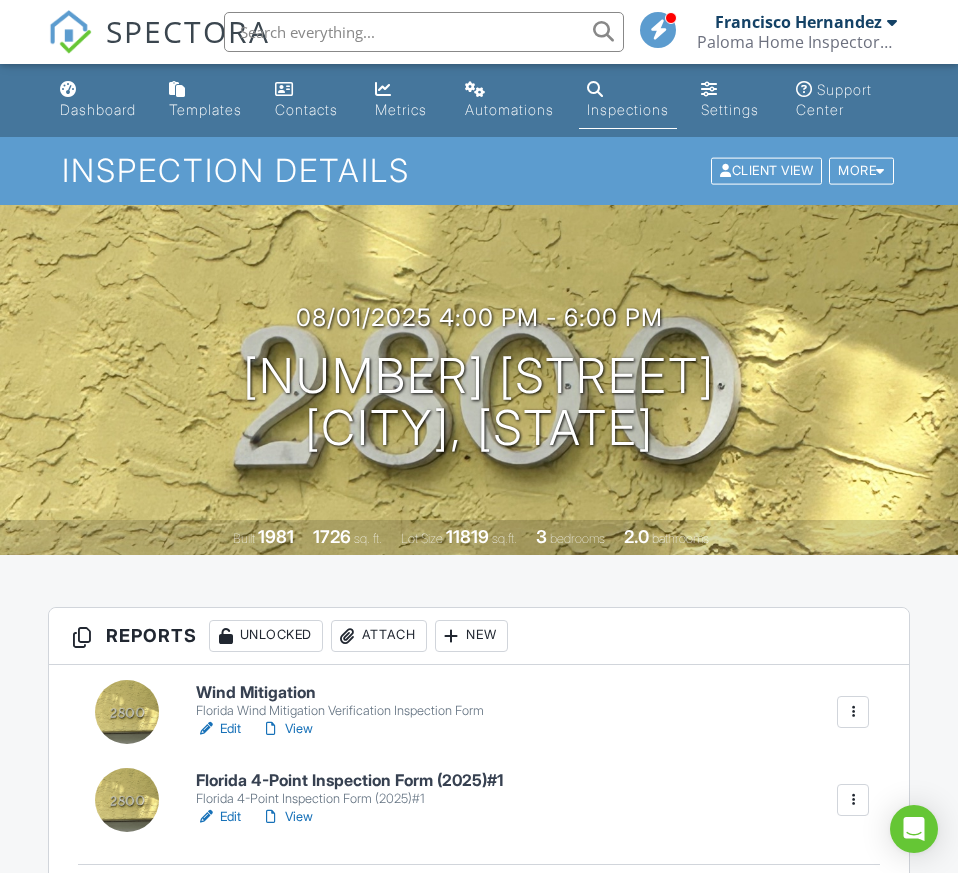 scroll, scrollTop: 0, scrollLeft: 0, axis: both 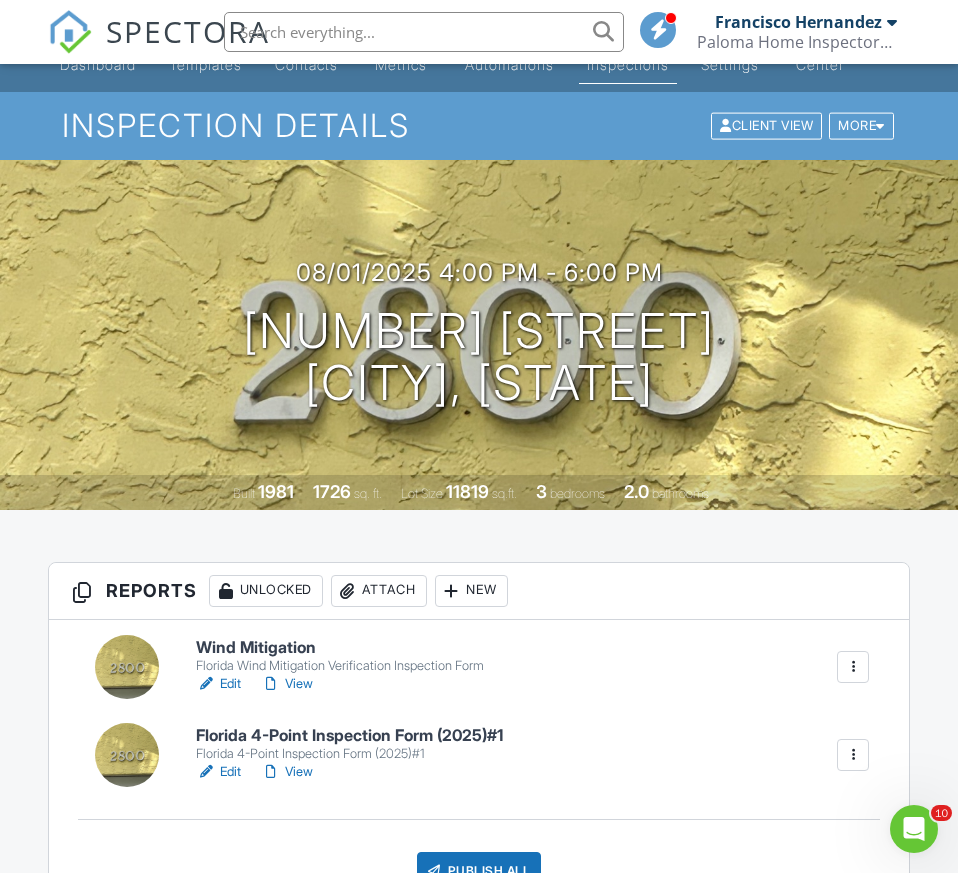 click on "Edit" at bounding box center [218, 684] 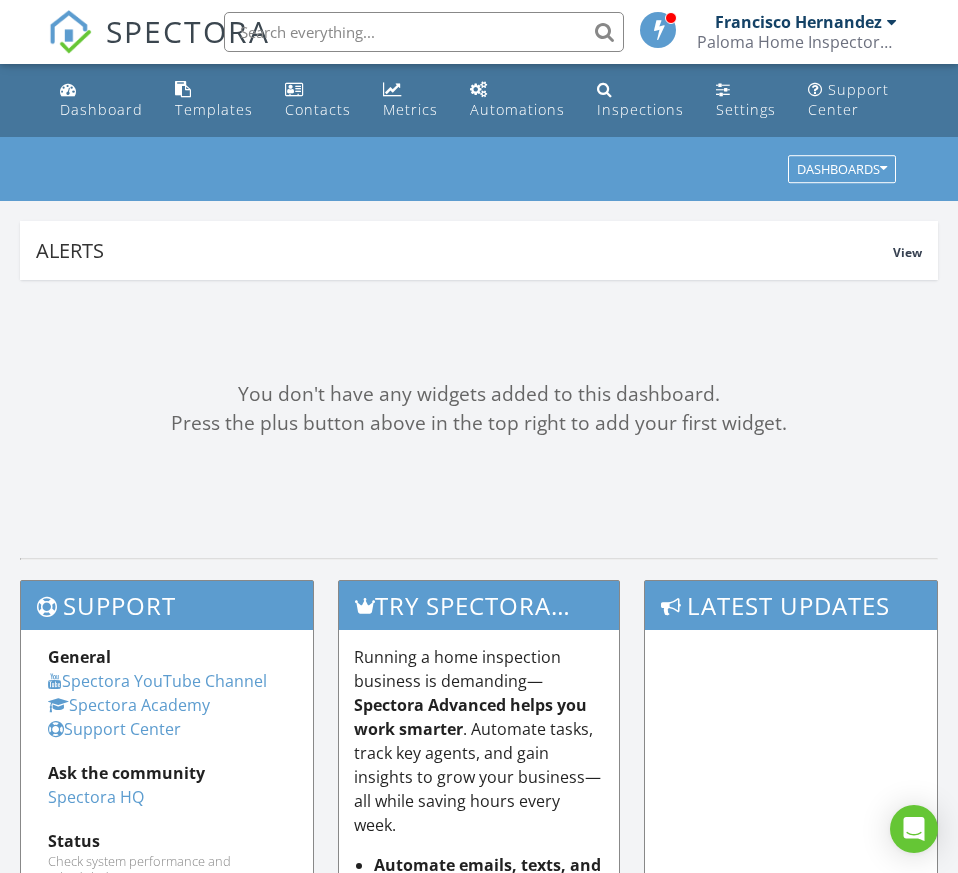 scroll, scrollTop: 0, scrollLeft: 0, axis: both 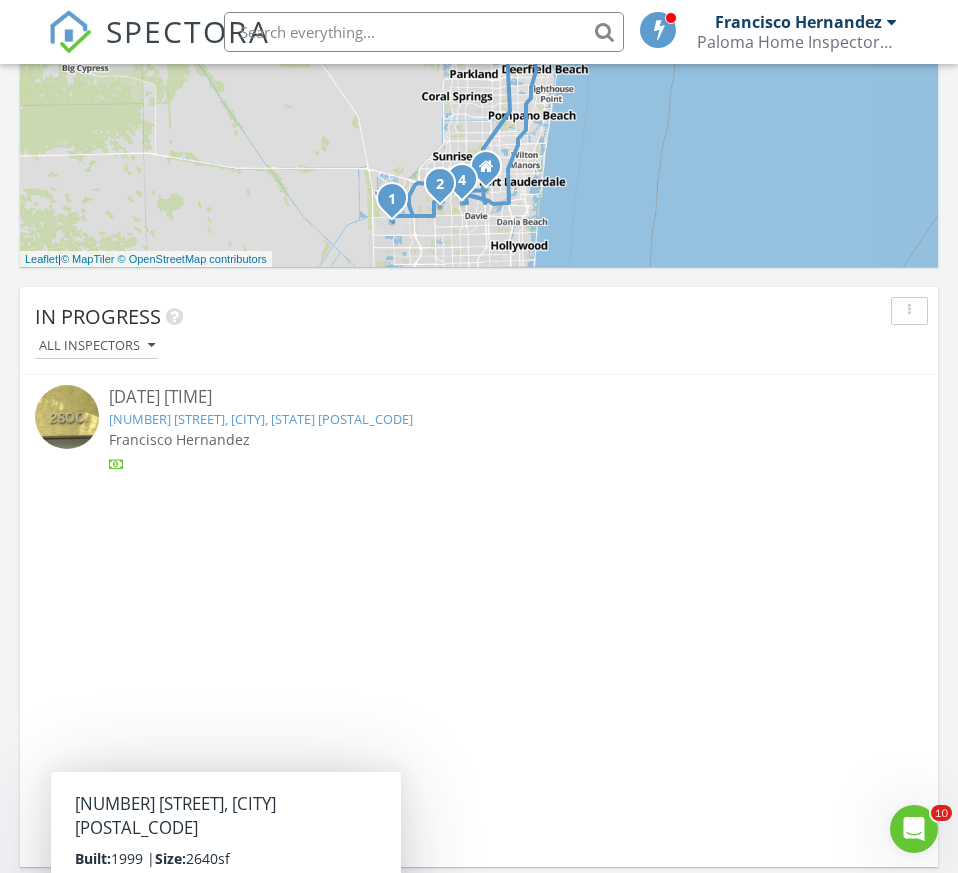 click on "2800 SW 82nd Way, Davie, FL 33328" at bounding box center (261, 419) 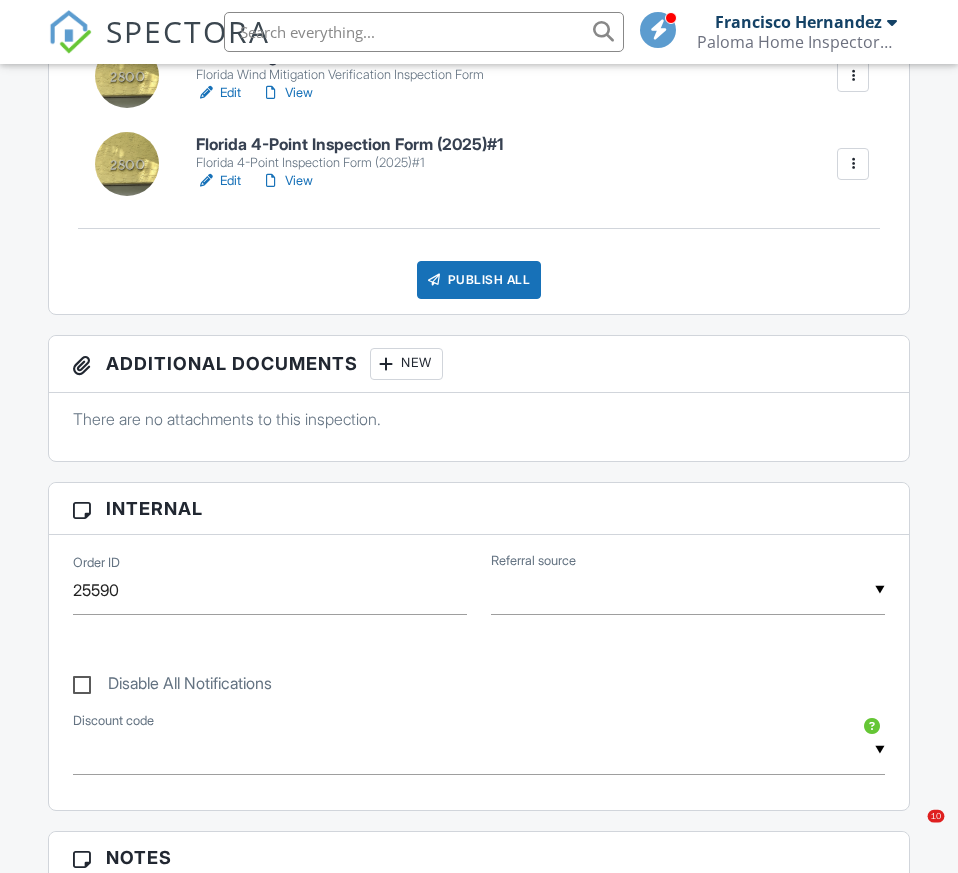 scroll, scrollTop: 591, scrollLeft: 0, axis: vertical 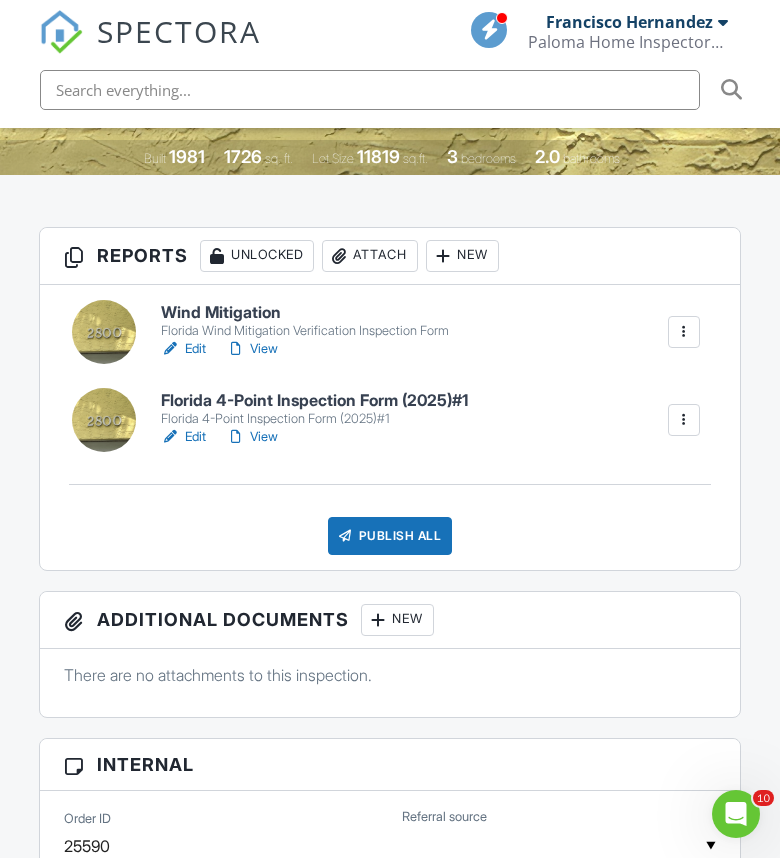 click on "View" at bounding box center [252, 349] 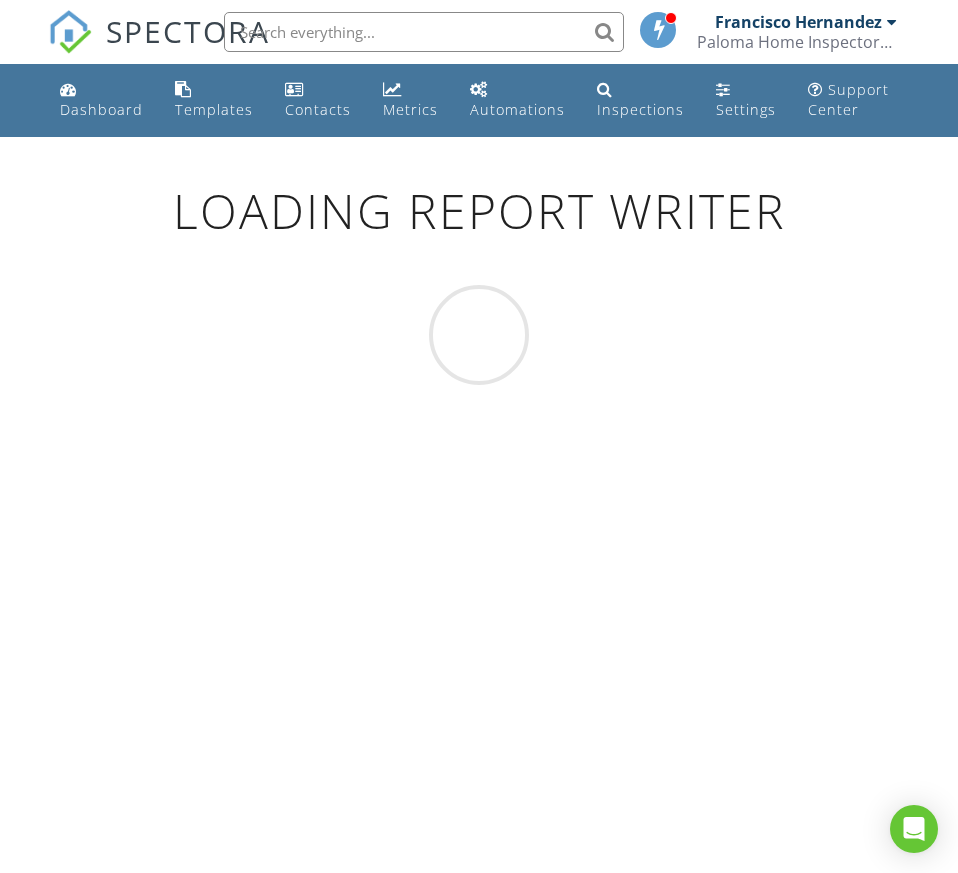 scroll, scrollTop: 0, scrollLeft: 0, axis: both 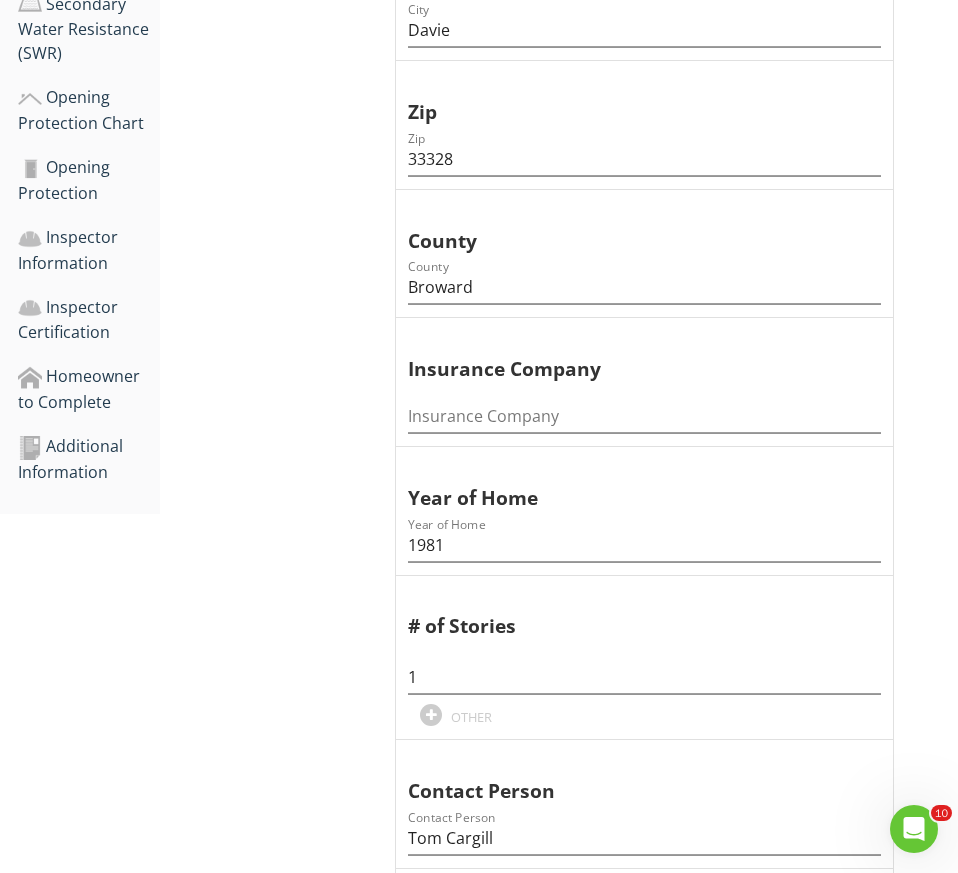 click on "Additional Information" at bounding box center [89, 459] 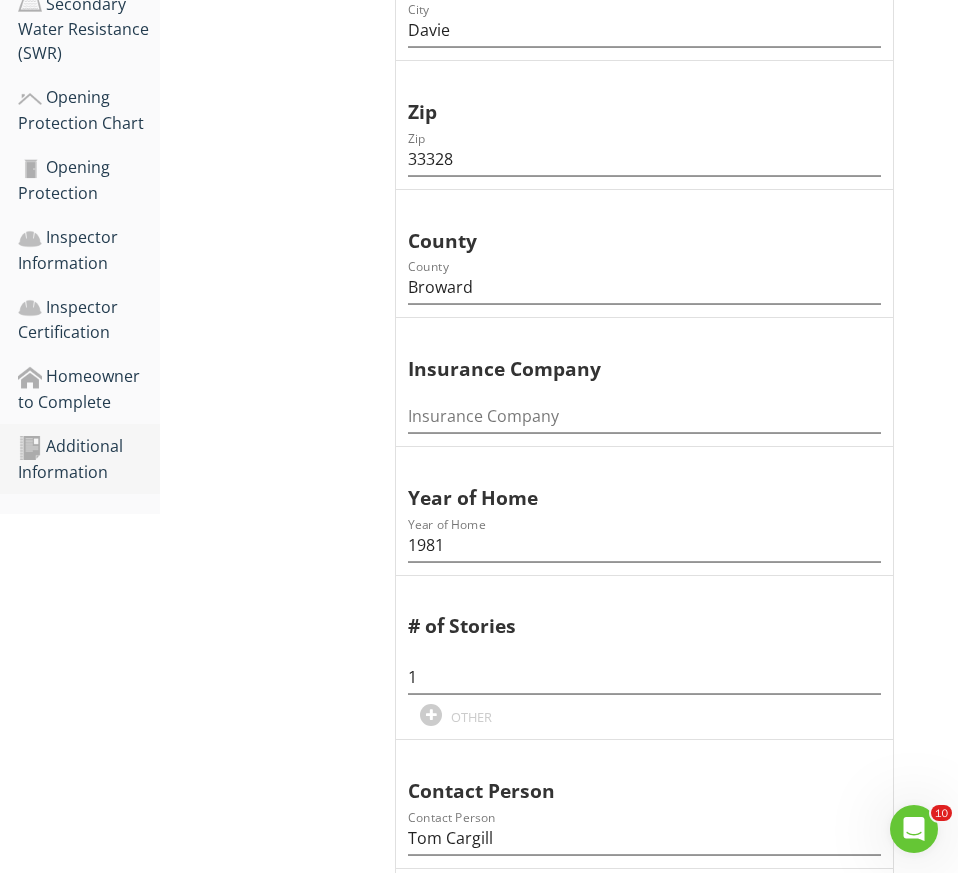 drag, startPoint x: 891, startPoint y: 481, endPoint x: 104, endPoint y: 398, distance: 791.3646 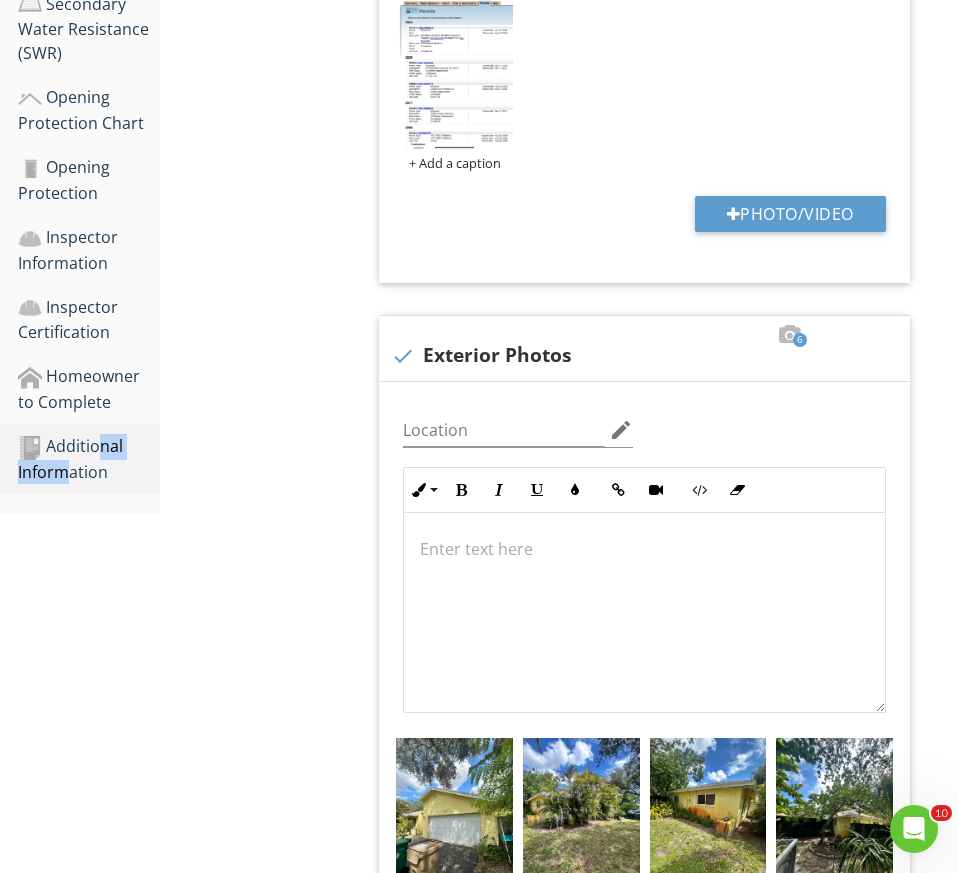 scroll, scrollTop: 1234, scrollLeft: 0, axis: vertical 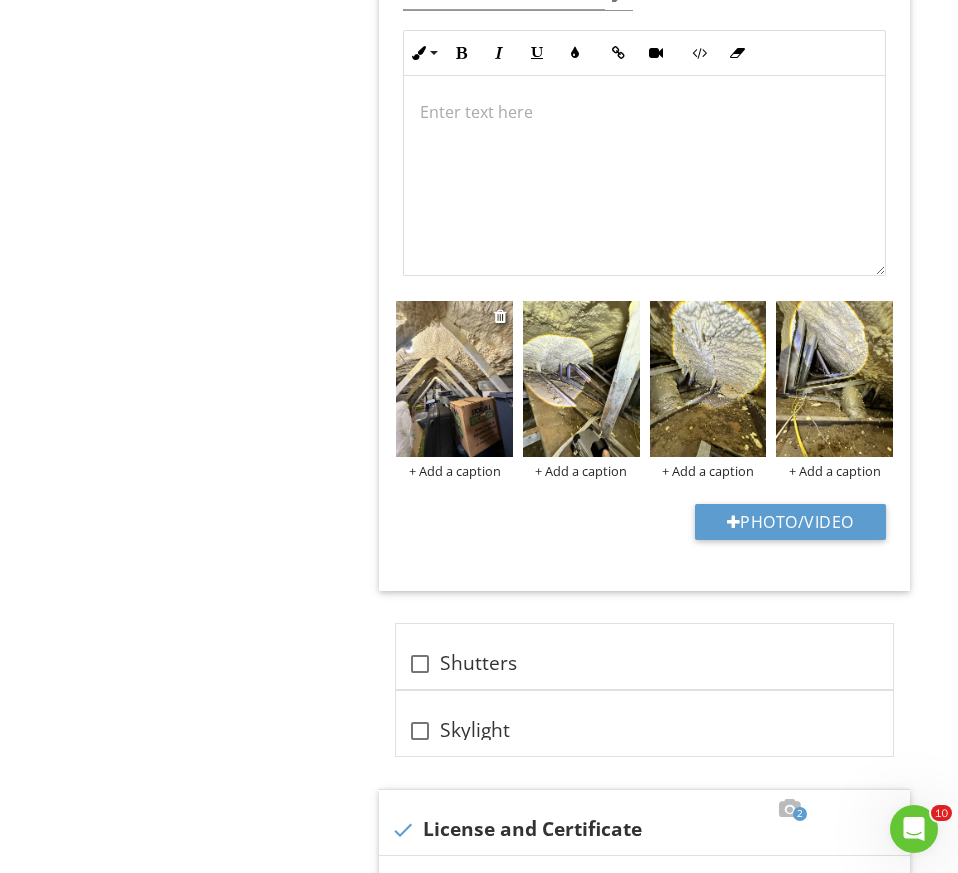 click on "+ Add a caption" at bounding box center (454, 471) 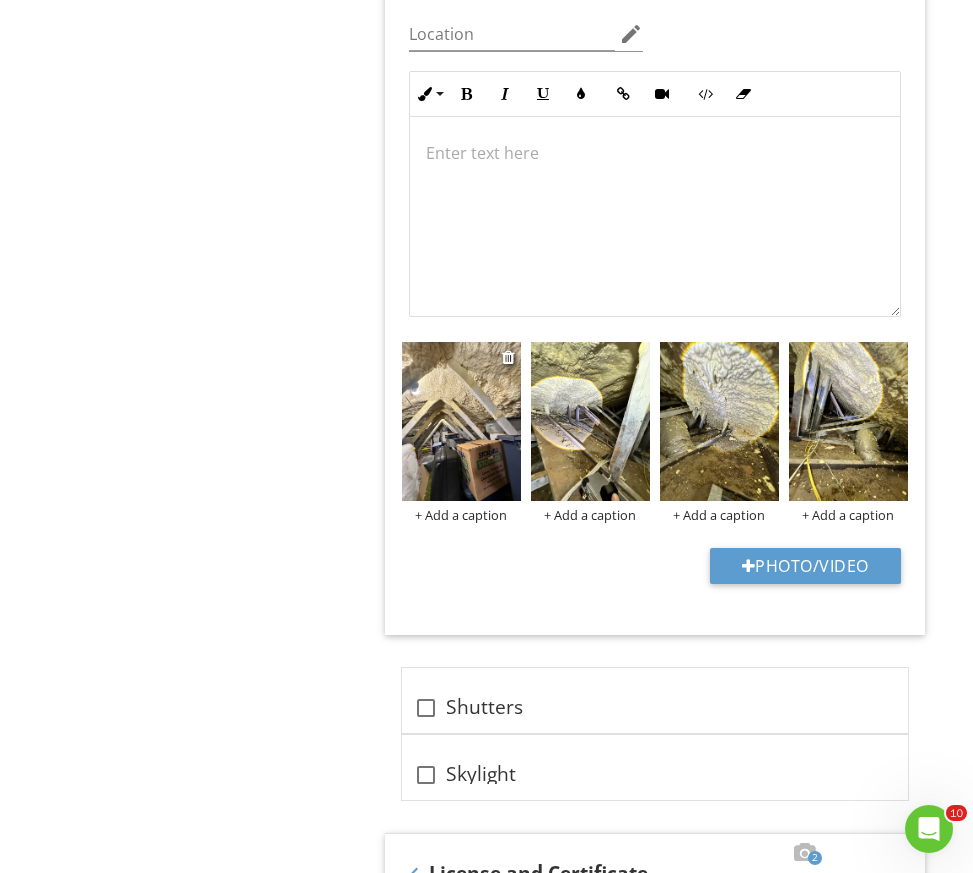 scroll, scrollTop: 279, scrollLeft: 0, axis: vertical 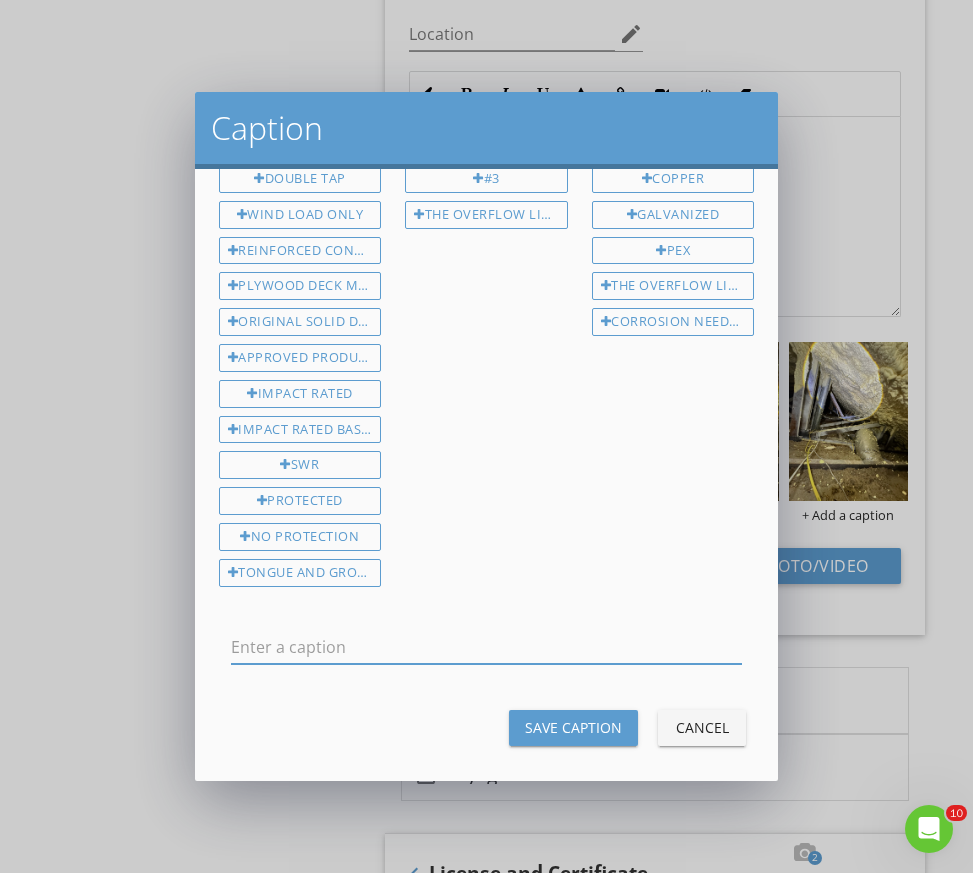click at bounding box center [487, 647] 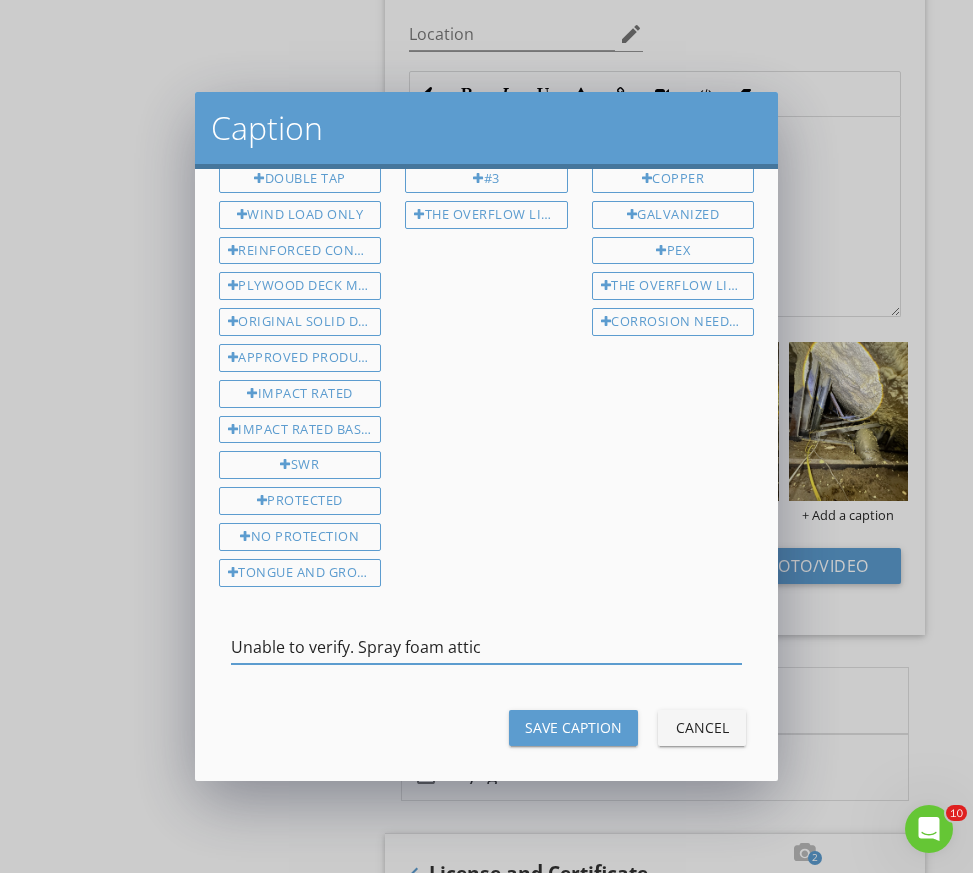 drag, startPoint x: 508, startPoint y: 630, endPoint x: 128, endPoint y: 641, distance: 380.15918 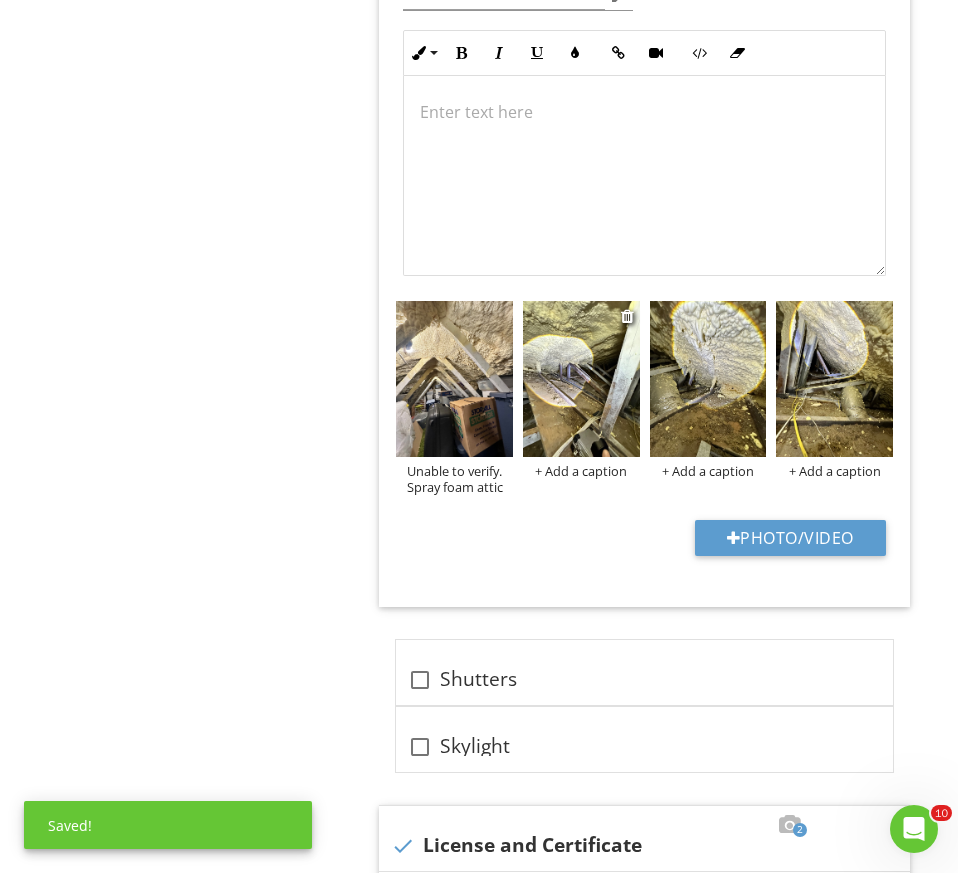 click on "+ Add a caption" at bounding box center (581, 471) 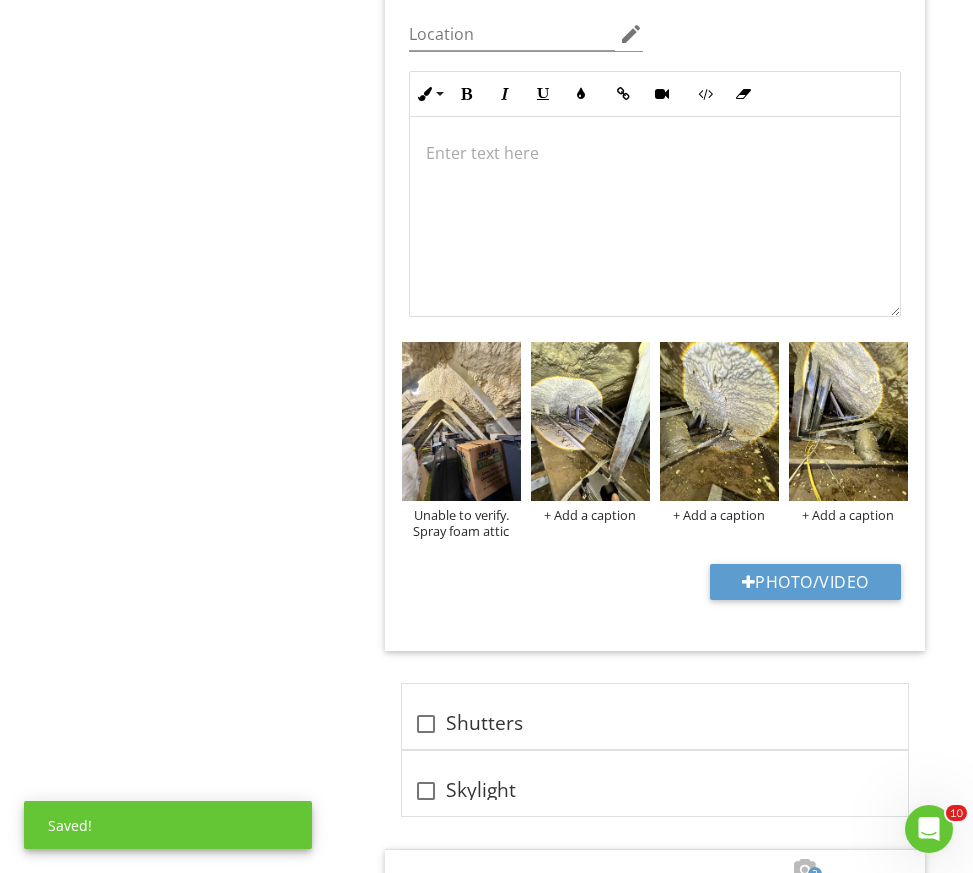 scroll, scrollTop: 279, scrollLeft: 0, axis: vertical 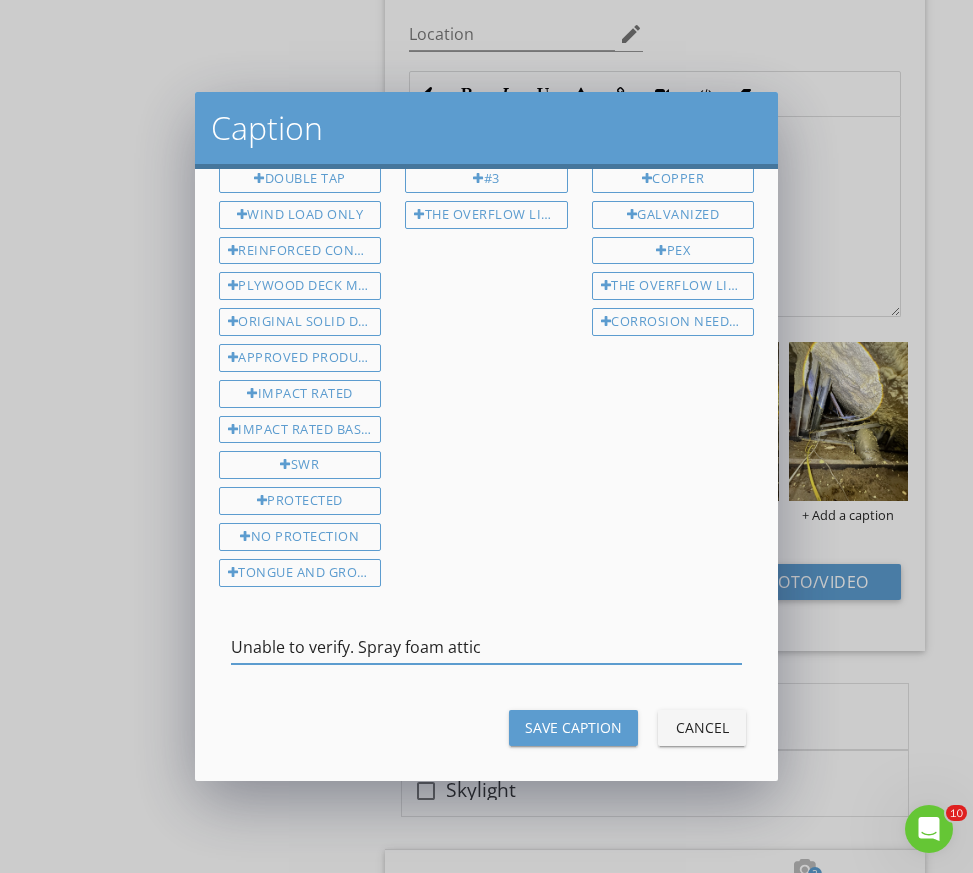 type on "Unable to verify. Spray foam attic" 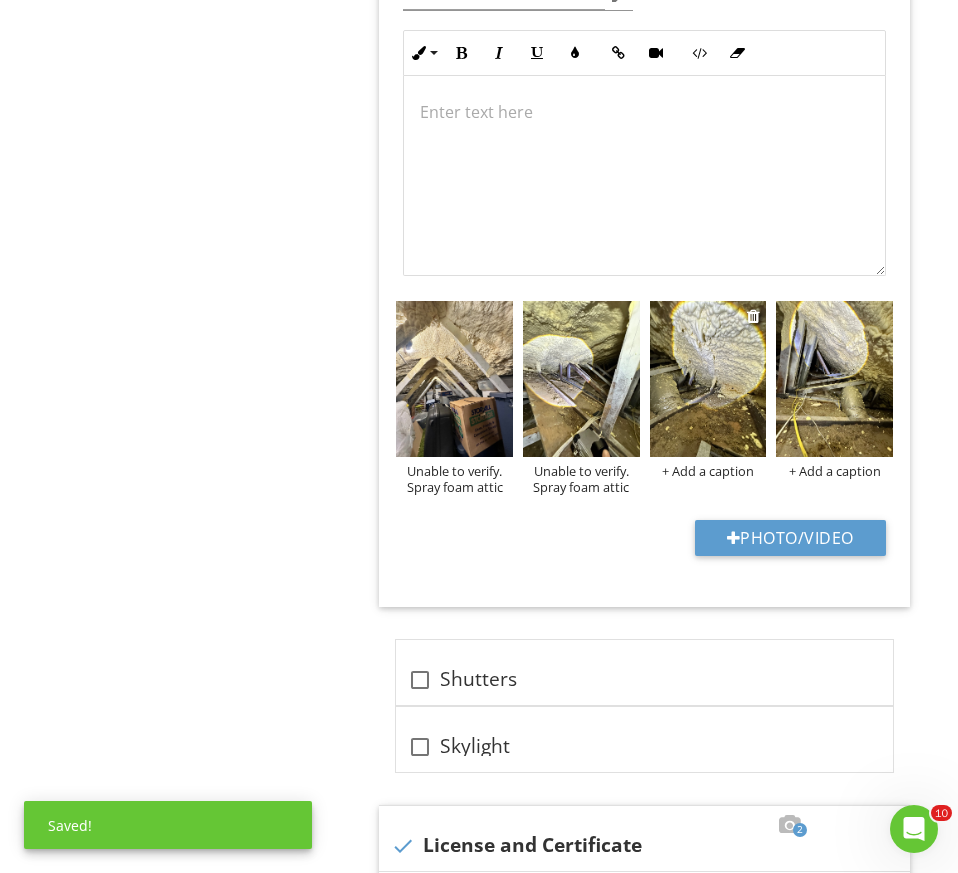 click on "+ Add a caption" at bounding box center [708, 471] 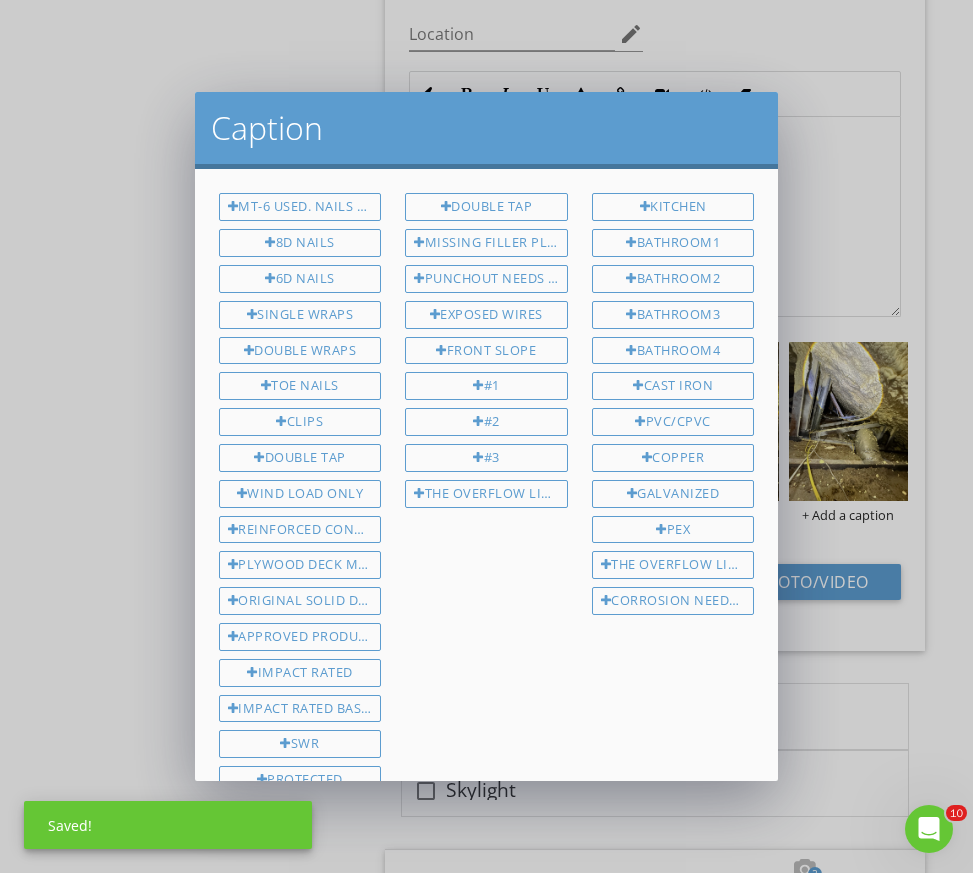 scroll, scrollTop: 0, scrollLeft: 0, axis: both 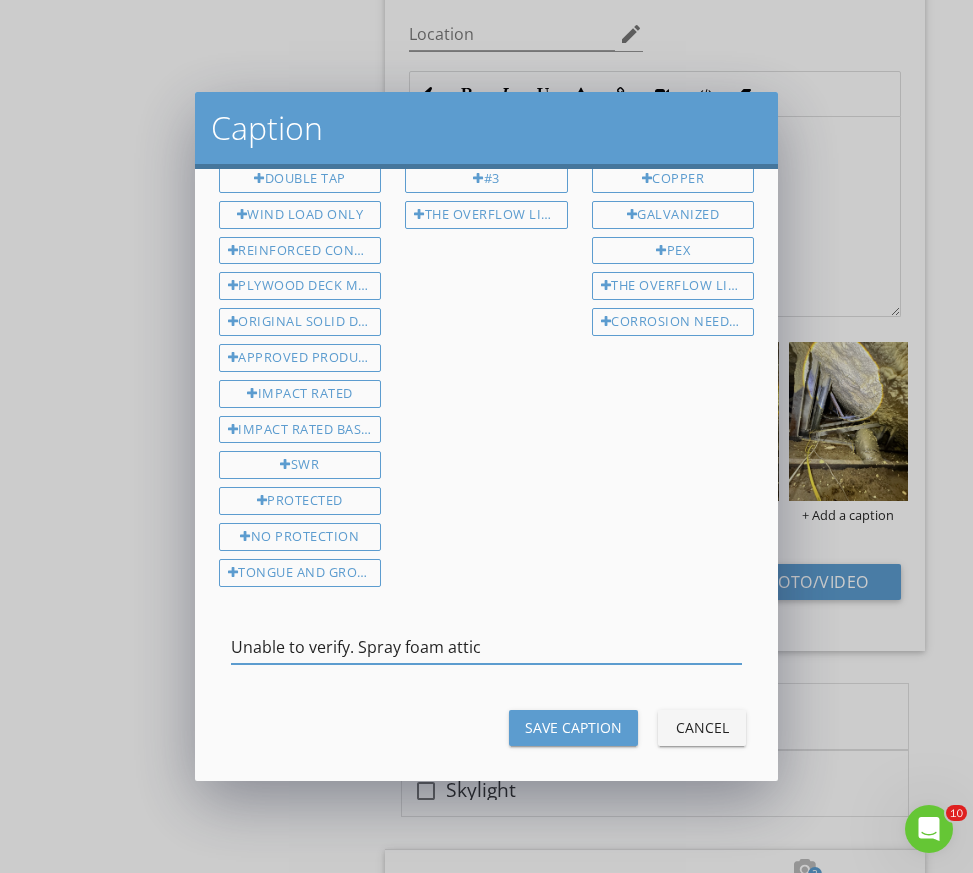 type on "Unable to verify. Spray foam attic" 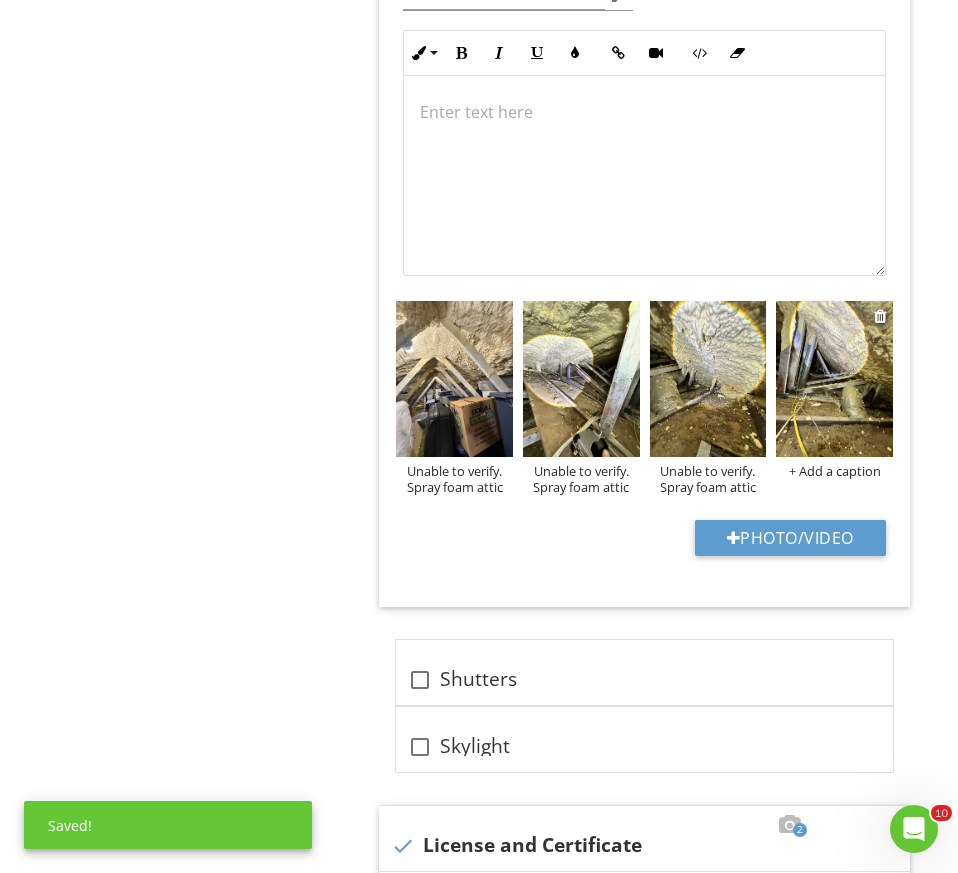 click on "+ Add a caption" at bounding box center (834, 471) 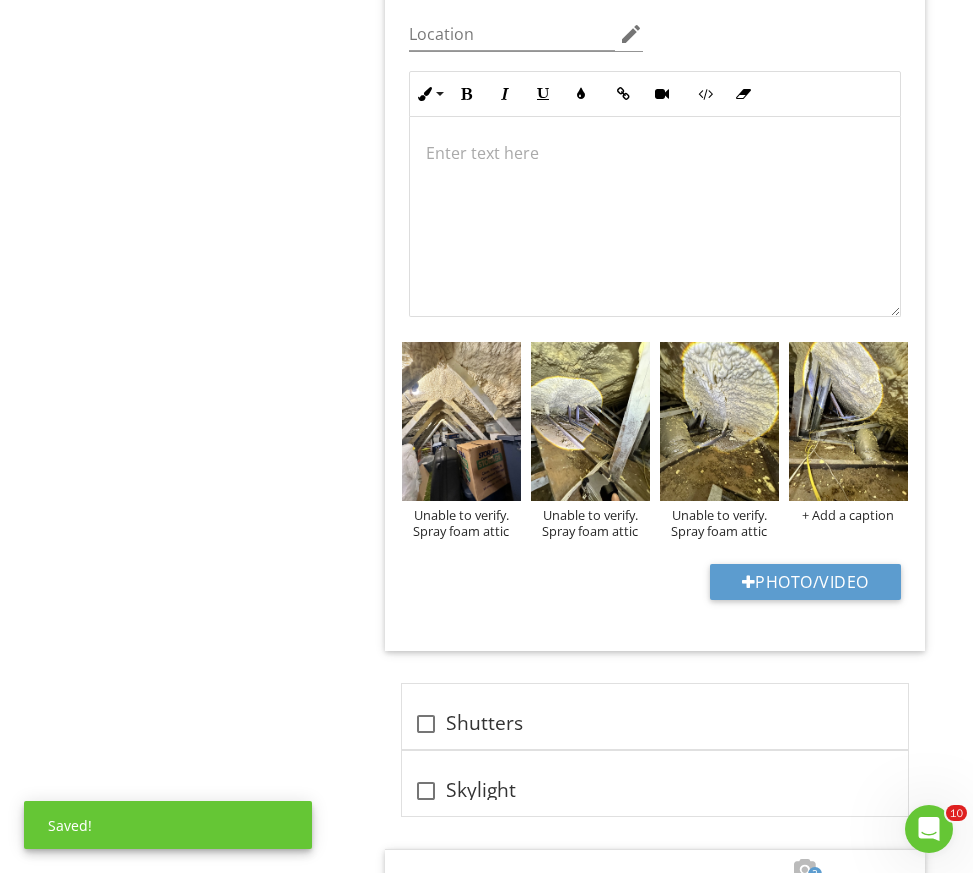 scroll, scrollTop: 279, scrollLeft: 0, axis: vertical 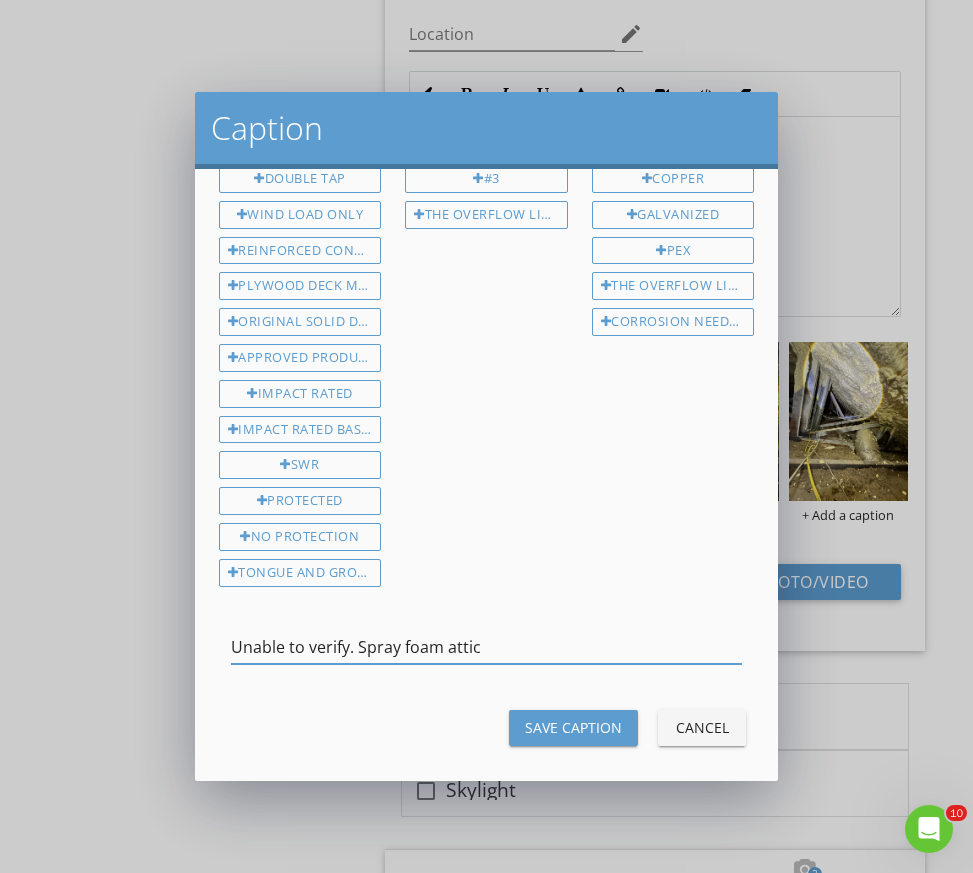 type on "Unable to verify. Spray foam attic" 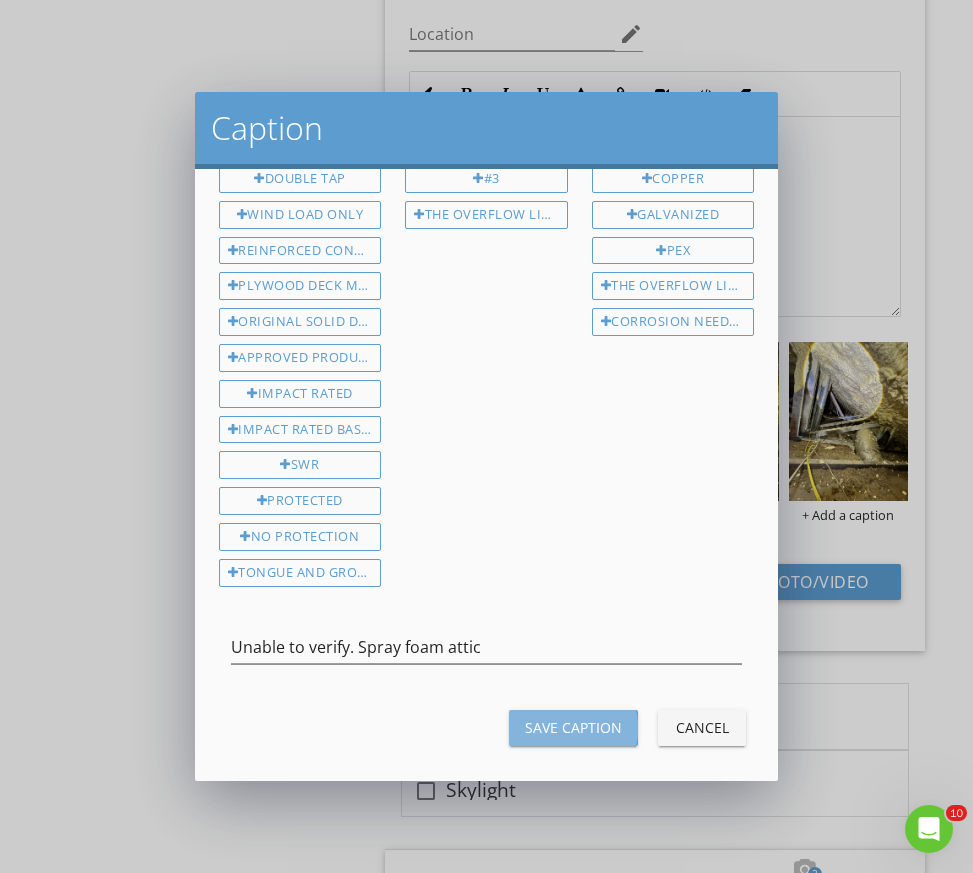 click on "Save Caption" at bounding box center [573, 727] 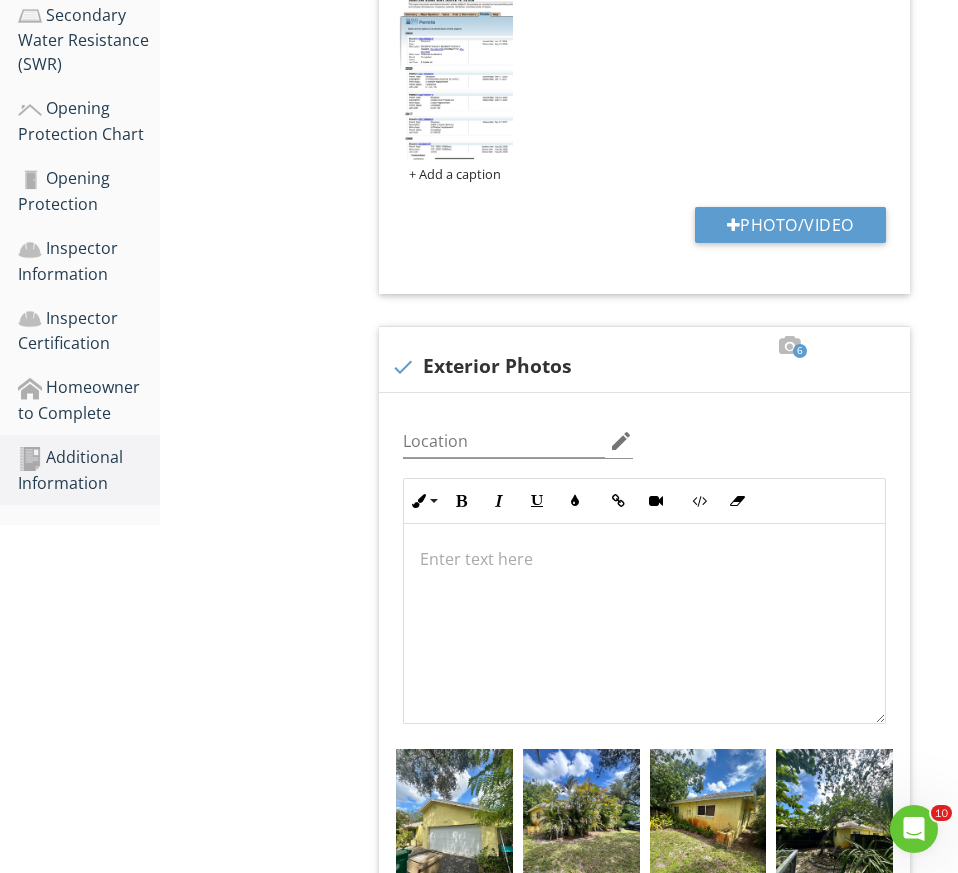 scroll, scrollTop: 0, scrollLeft: 0, axis: both 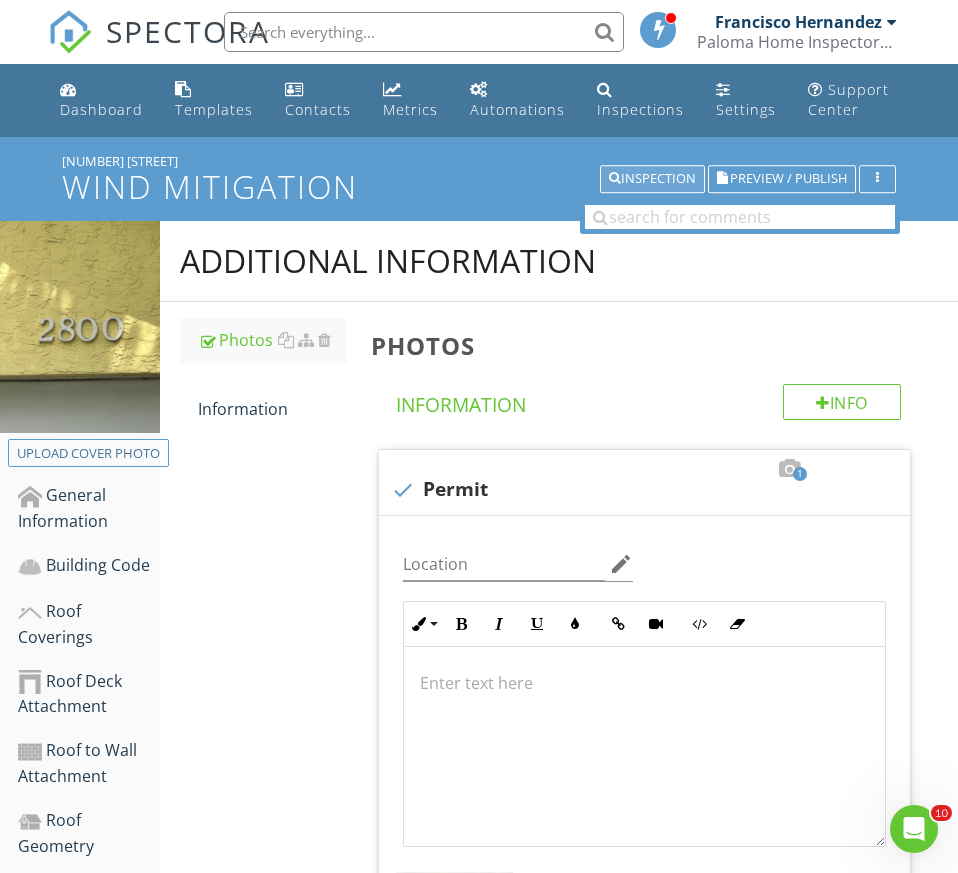 click on "Inspection" at bounding box center [652, 179] 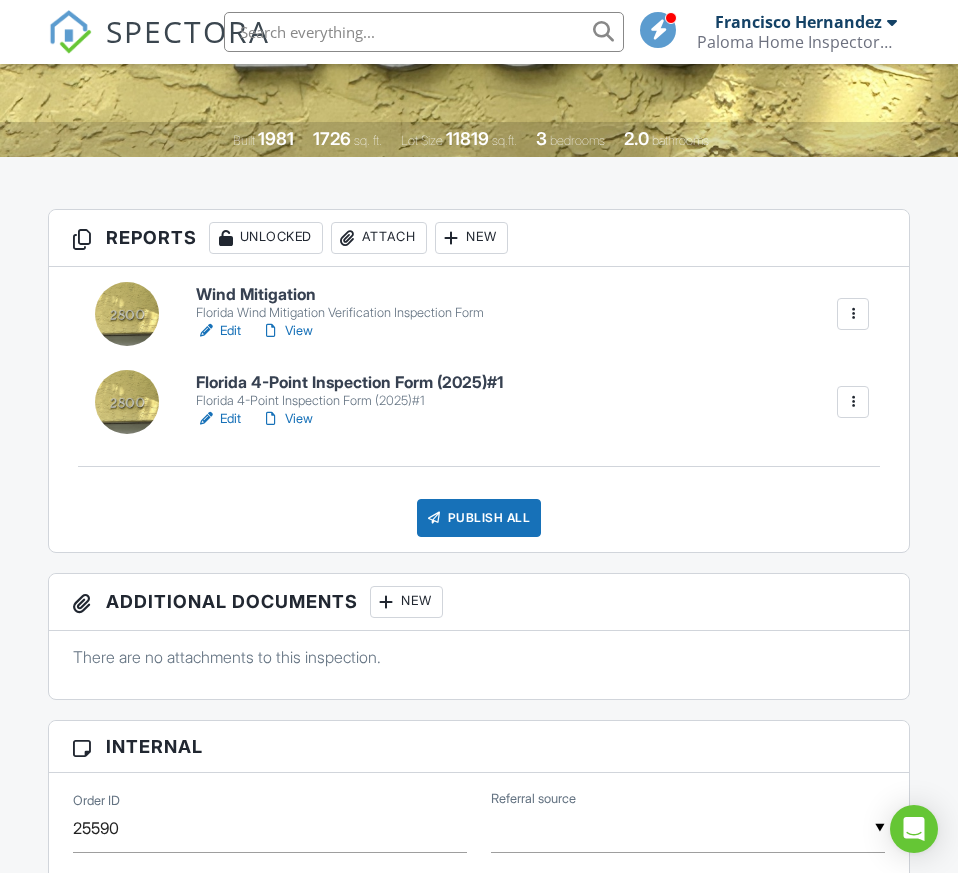 scroll, scrollTop: 545, scrollLeft: 0, axis: vertical 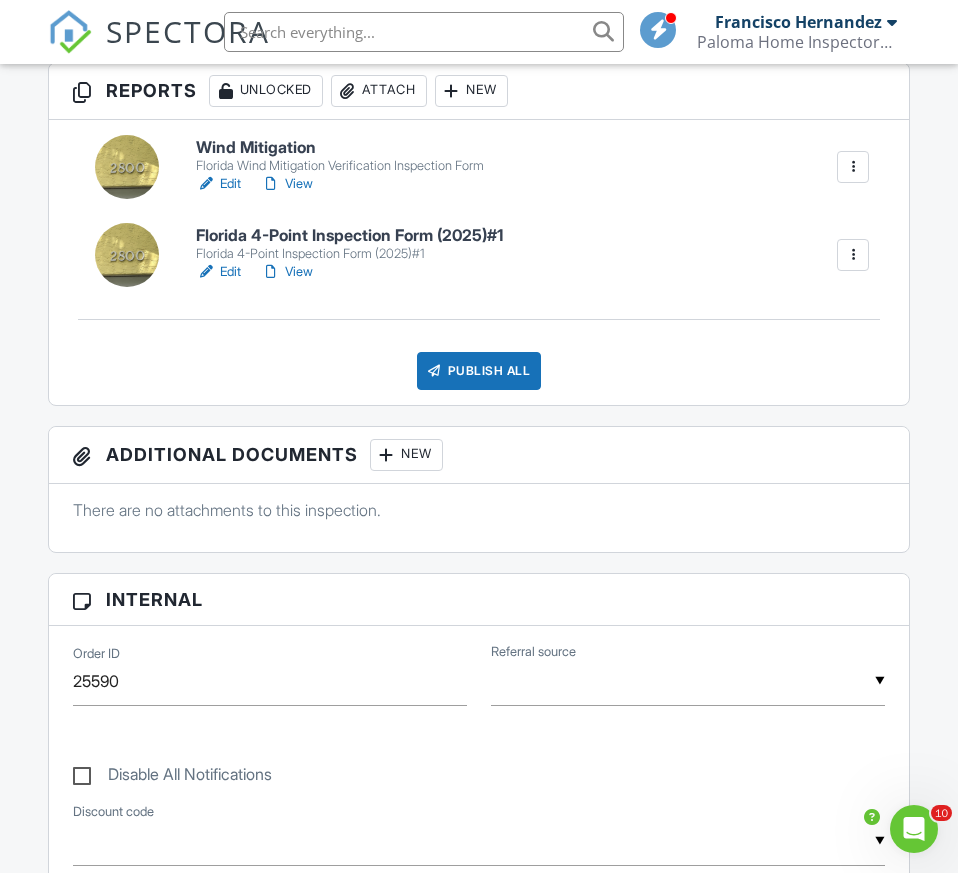 click on "Edit" at bounding box center (218, 272) 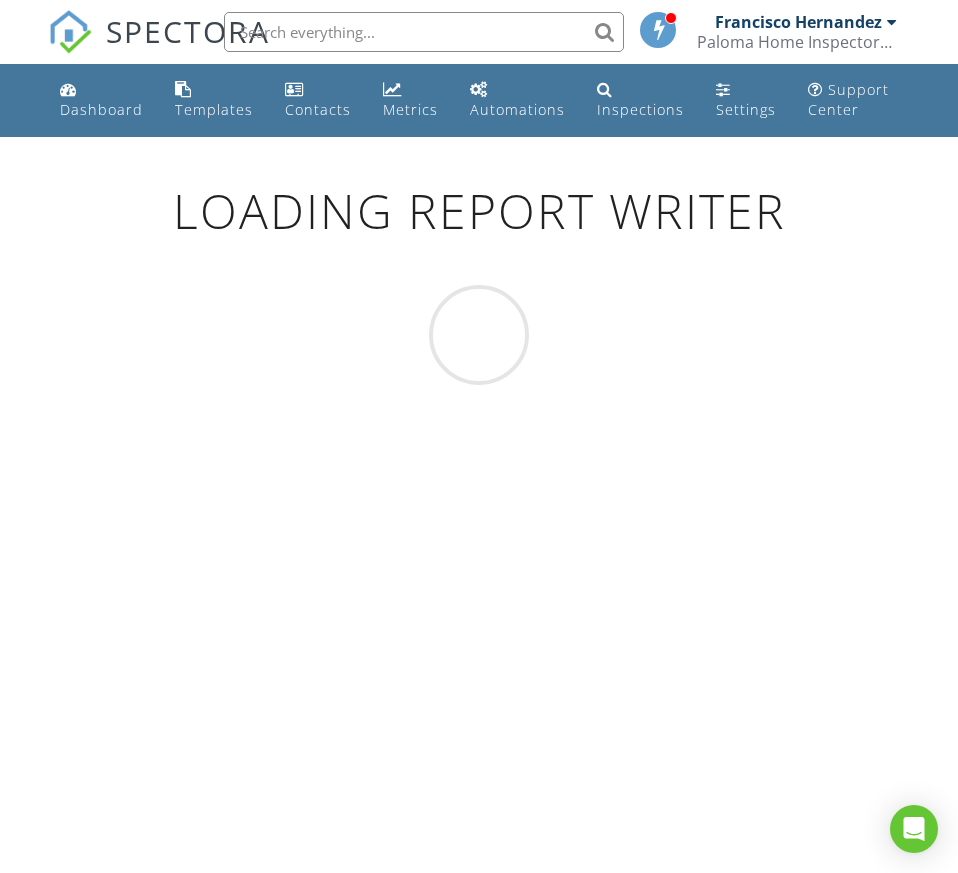 scroll, scrollTop: 0, scrollLeft: 0, axis: both 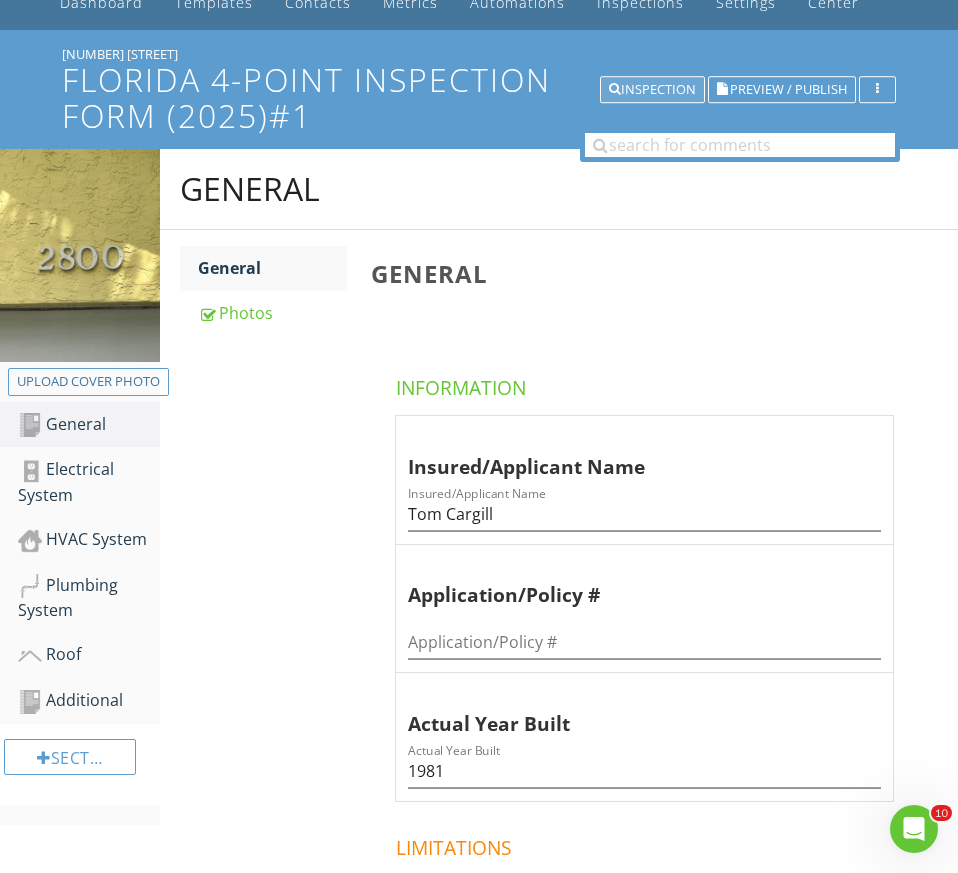 click on "Inspection" at bounding box center (652, 90) 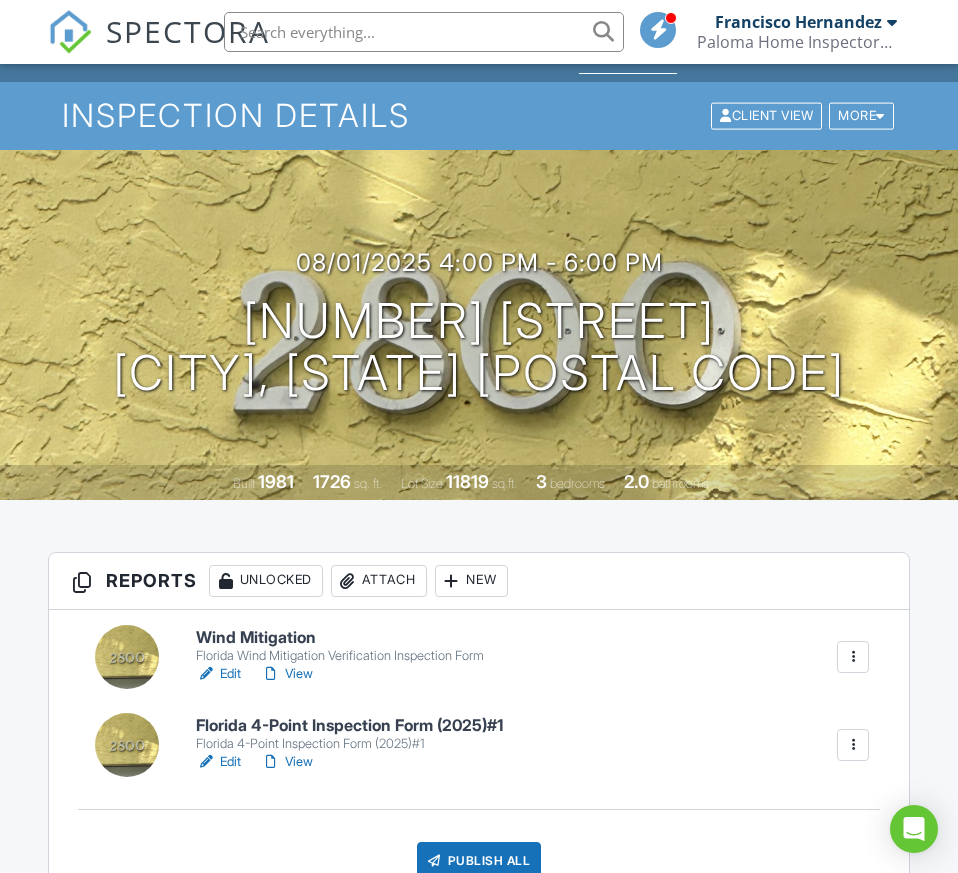 scroll, scrollTop: 345, scrollLeft: 0, axis: vertical 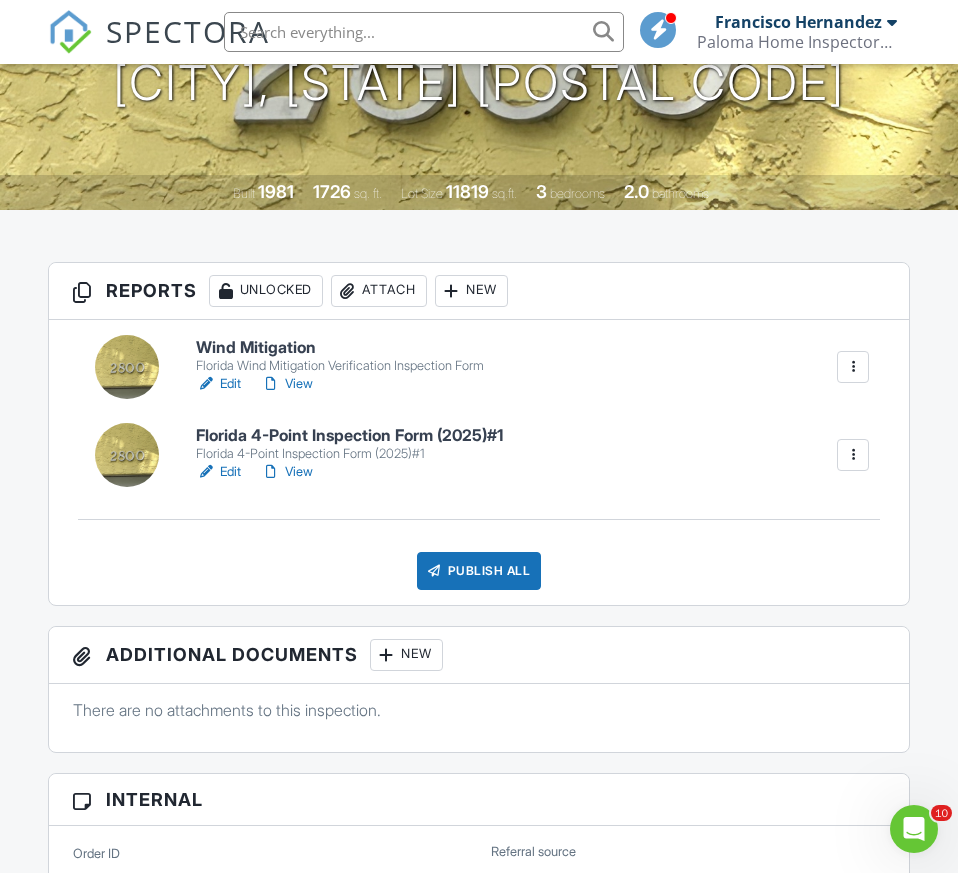 click on "Publish All" at bounding box center [479, 571] 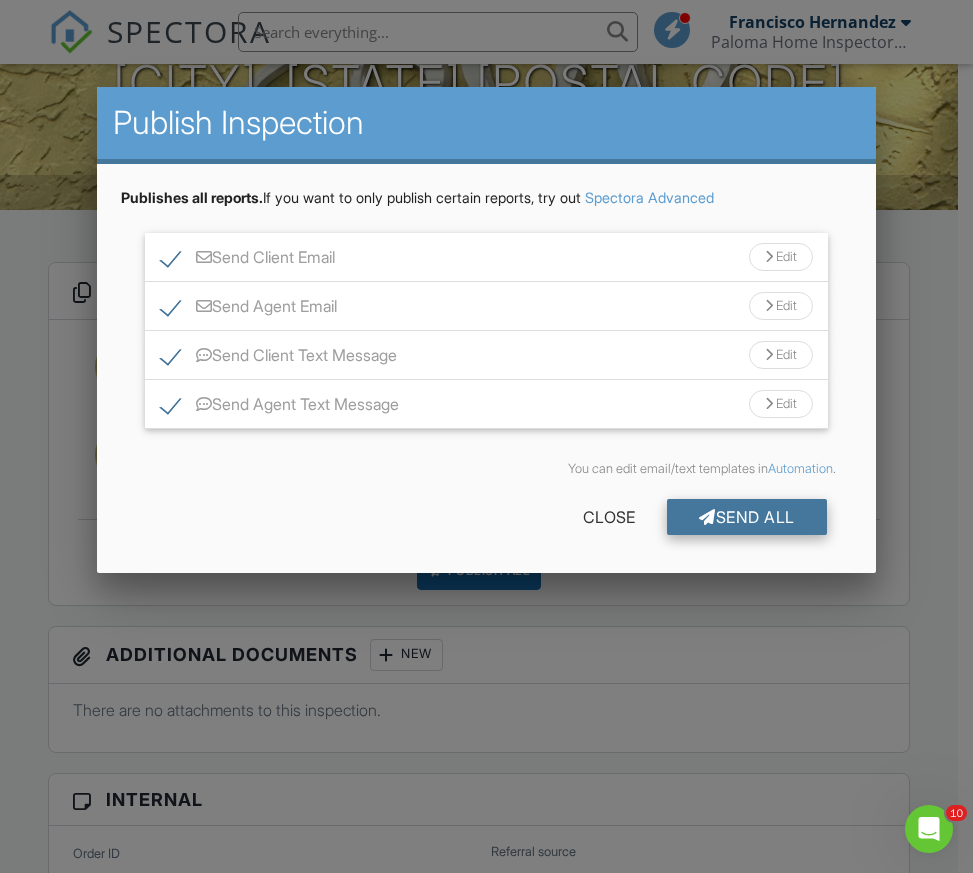 click on "Send All" at bounding box center [747, 517] 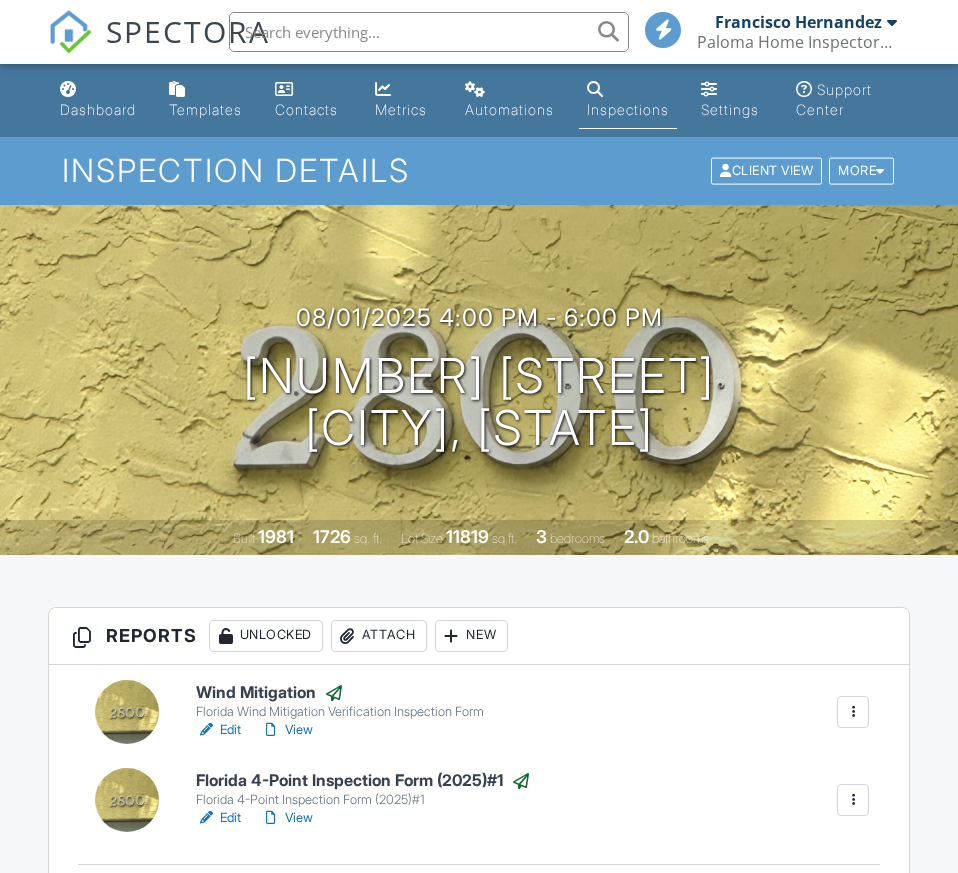 scroll, scrollTop: 0, scrollLeft: 0, axis: both 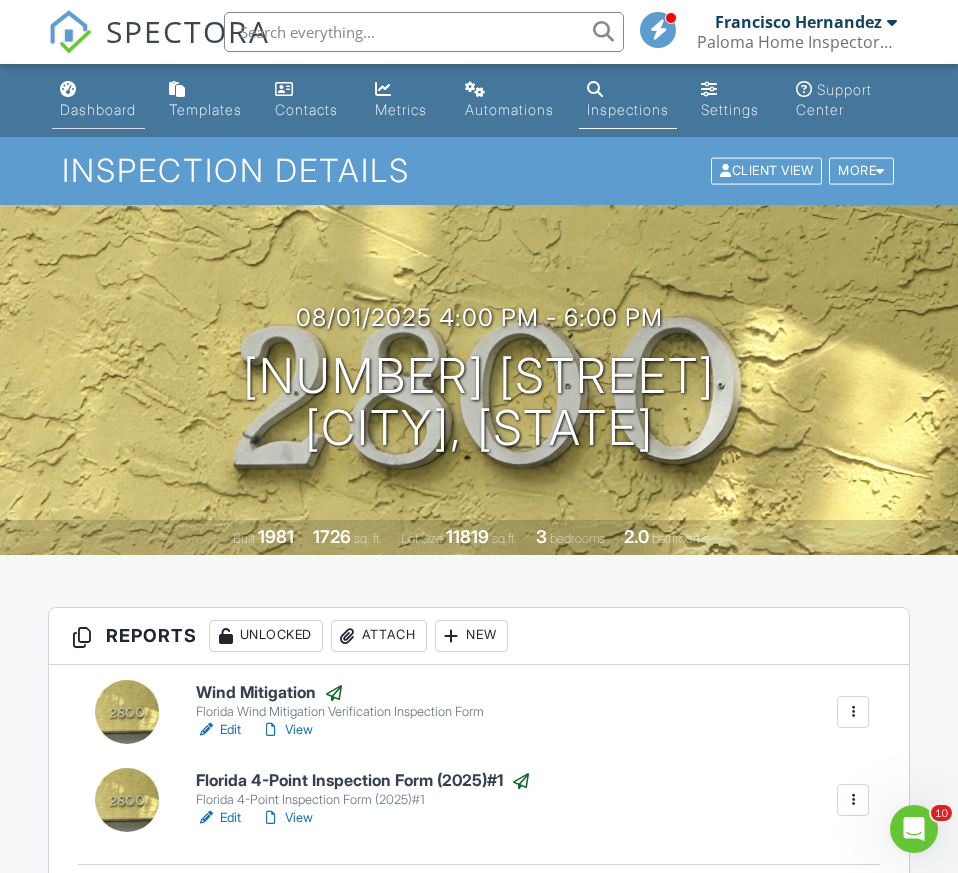 click on "Dashboard" at bounding box center (98, 109) 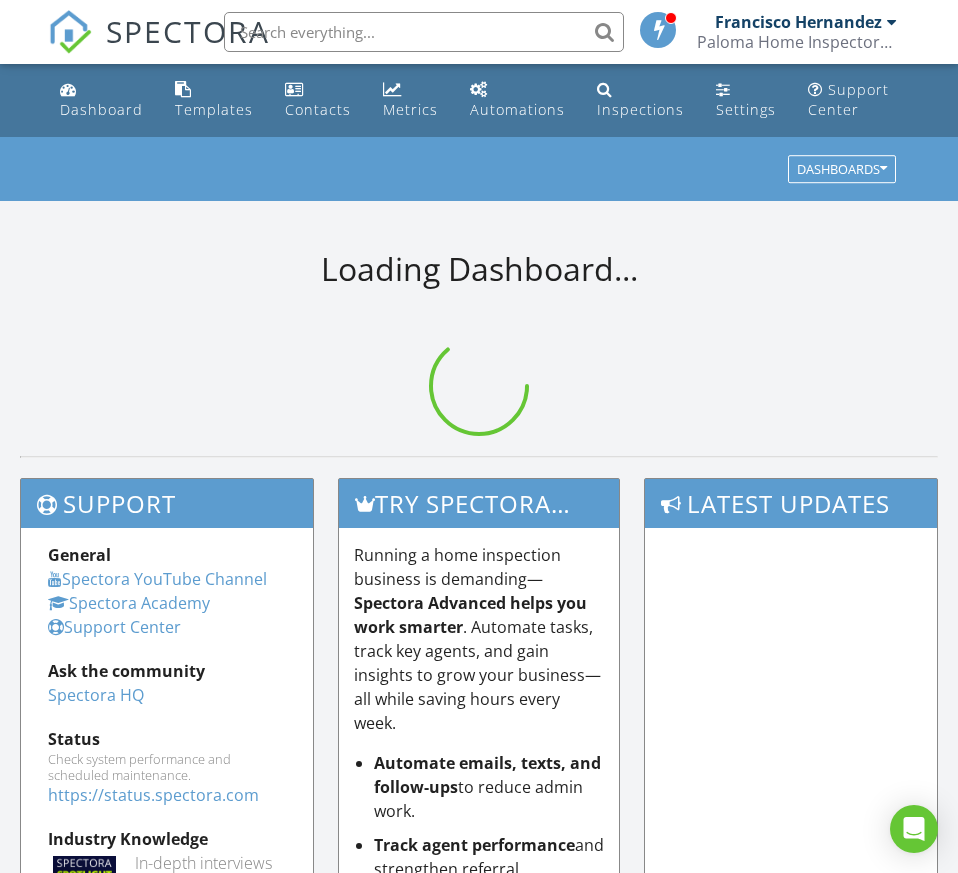 scroll, scrollTop: 0, scrollLeft: 0, axis: both 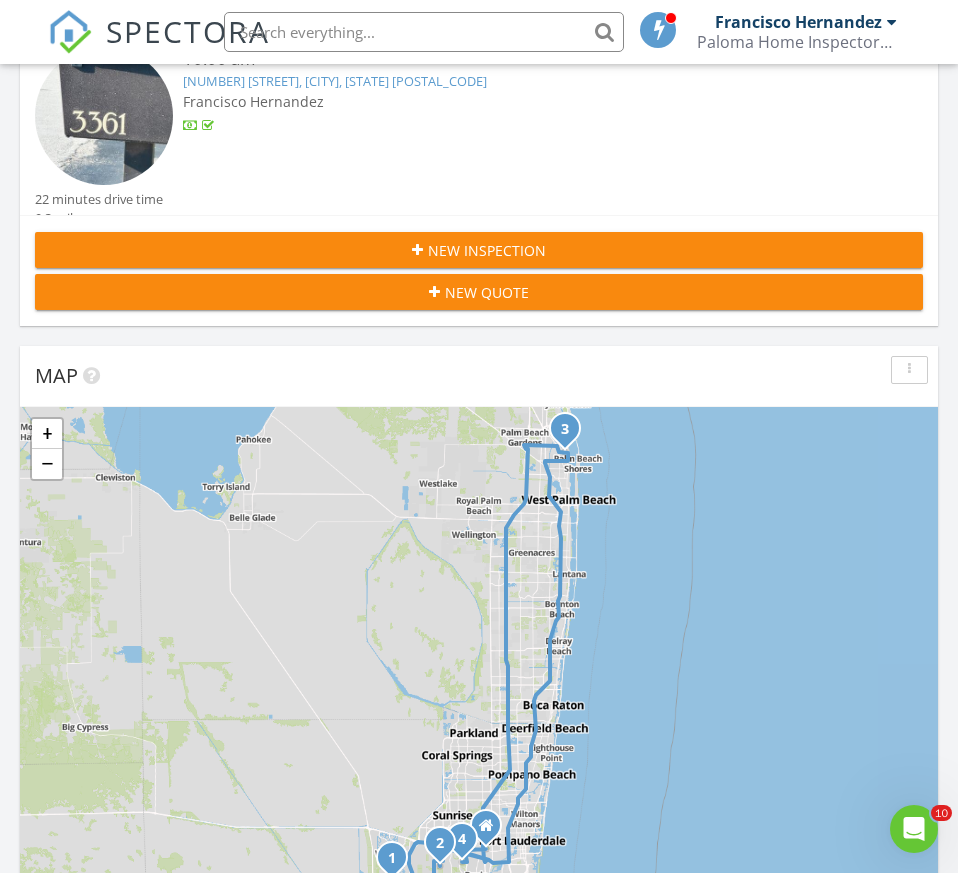 click on "New Inspection" at bounding box center (479, 250) 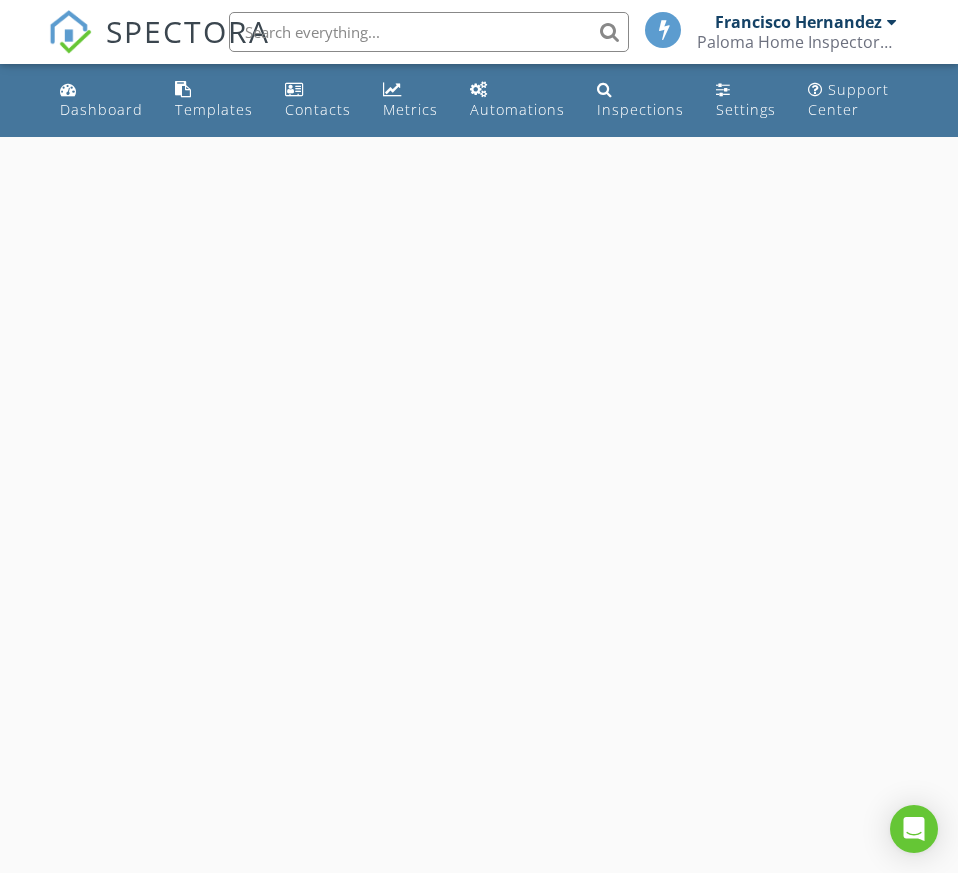 scroll, scrollTop: 0, scrollLeft: 0, axis: both 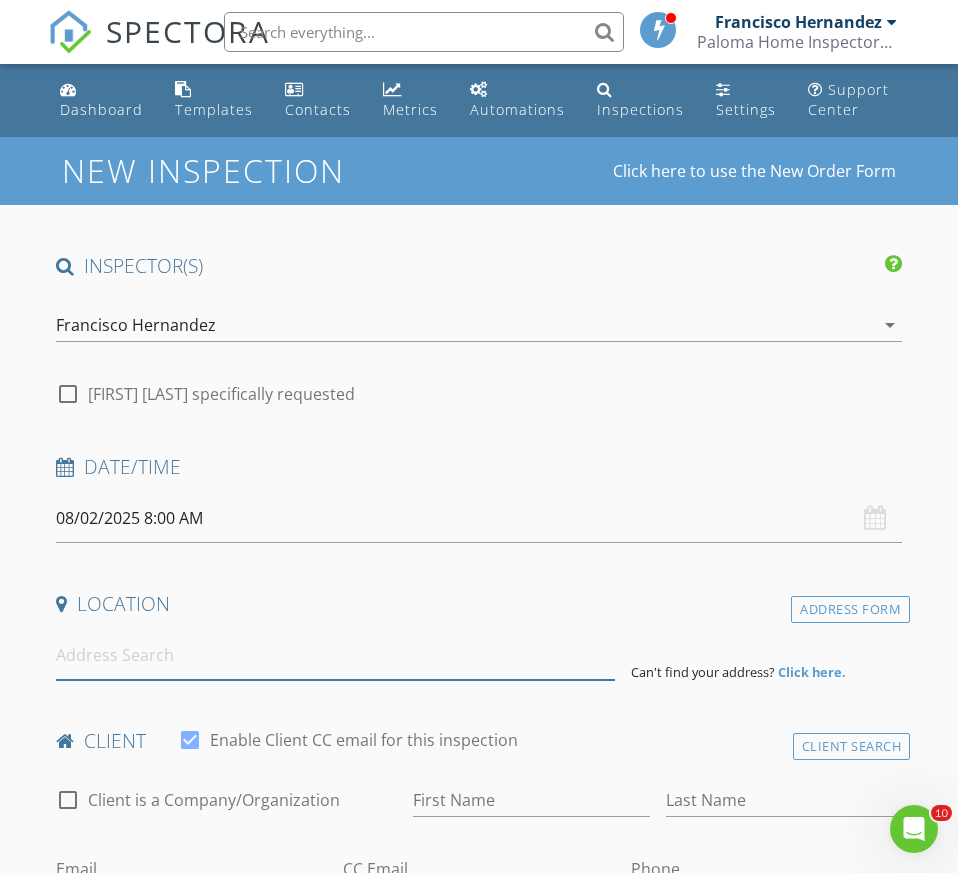 click at bounding box center [335, 655] 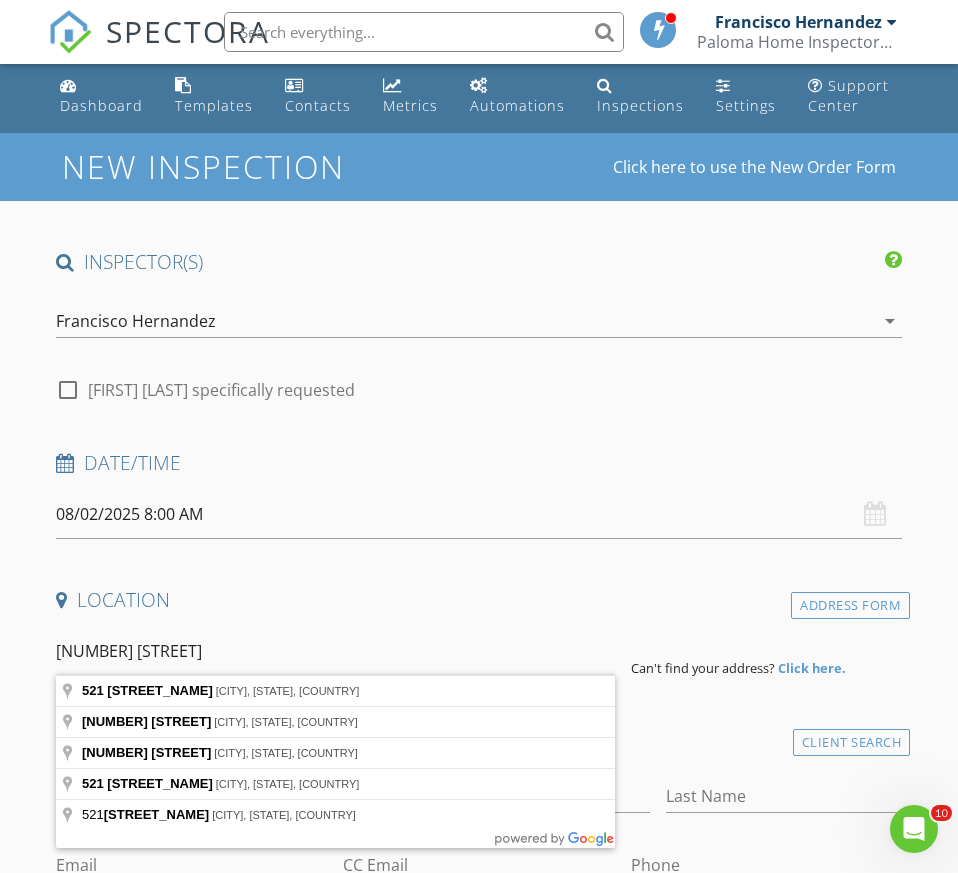 scroll, scrollTop: 11, scrollLeft: 0, axis: vertical 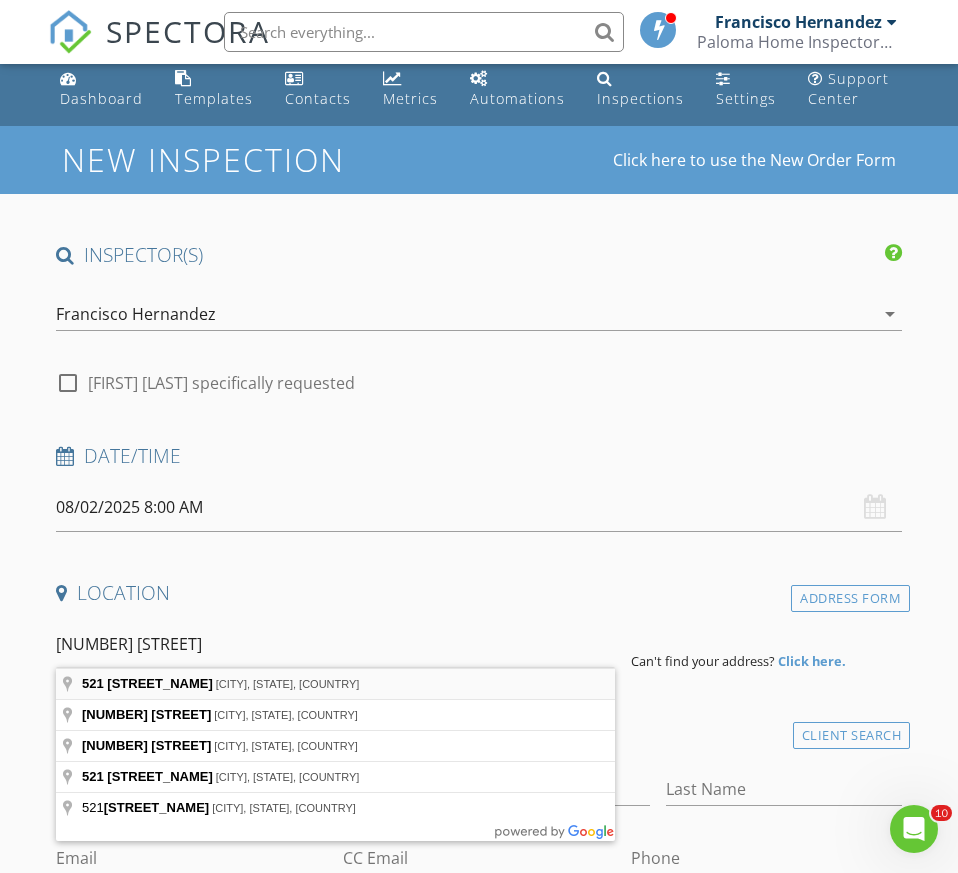 type on "[NUMBER] [STREET], [CITY], [STATE], [COUNTRY]" 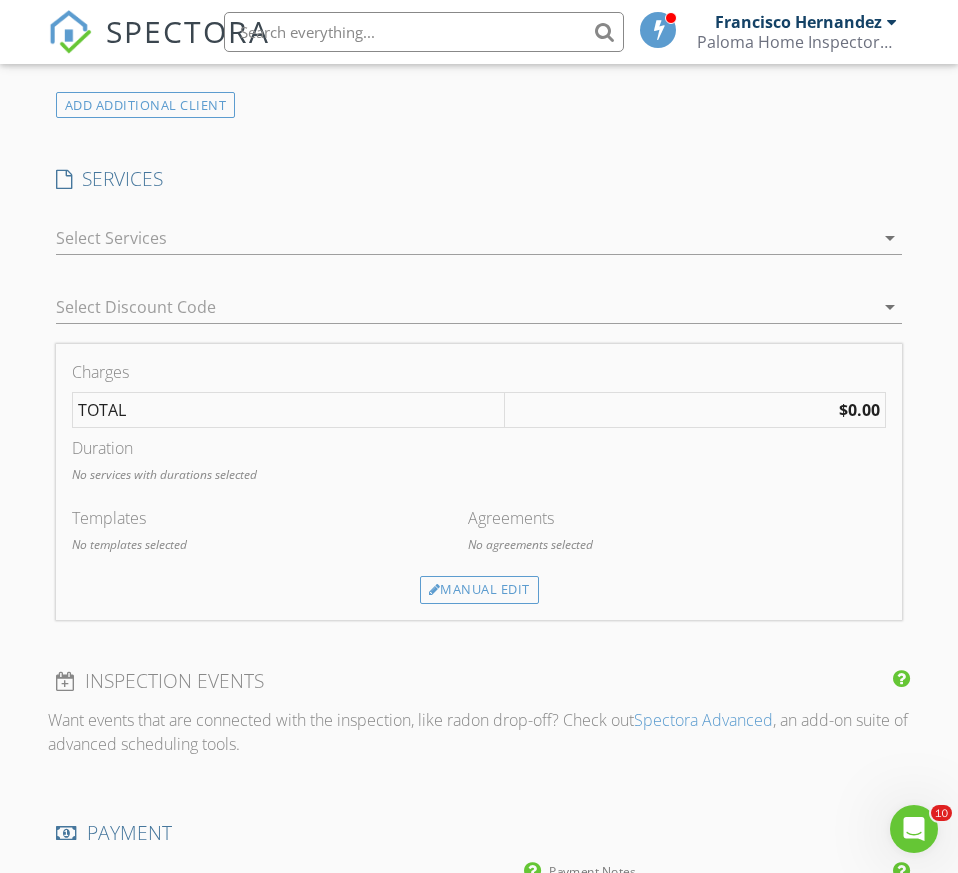 scroll, scrollTop: 1458, scrollLeft: 0, axis: vertical 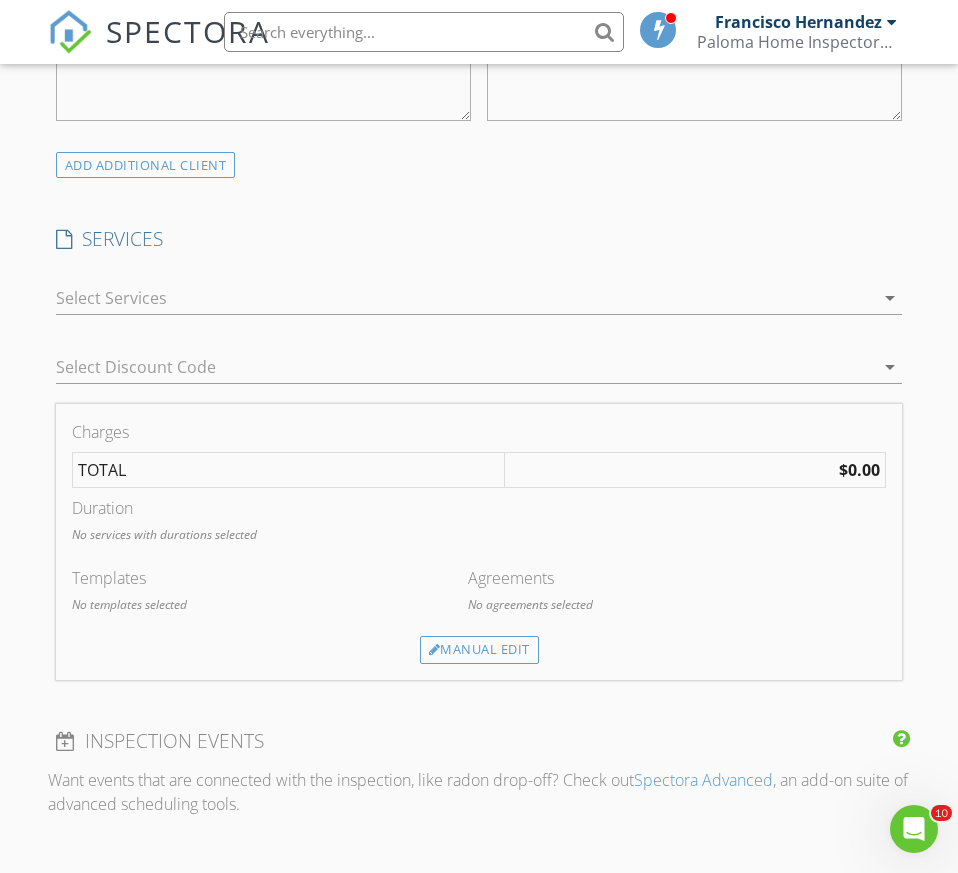 click at bounding box center (465, 298) 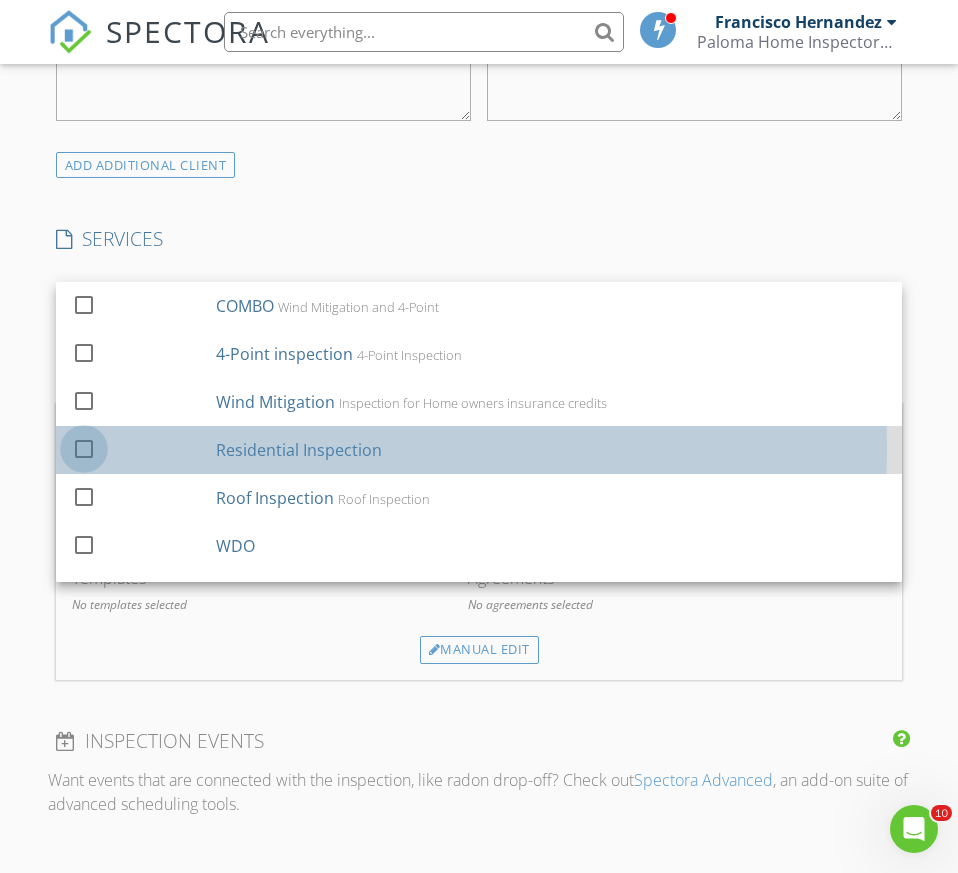 click at bounding box center [84, 449] 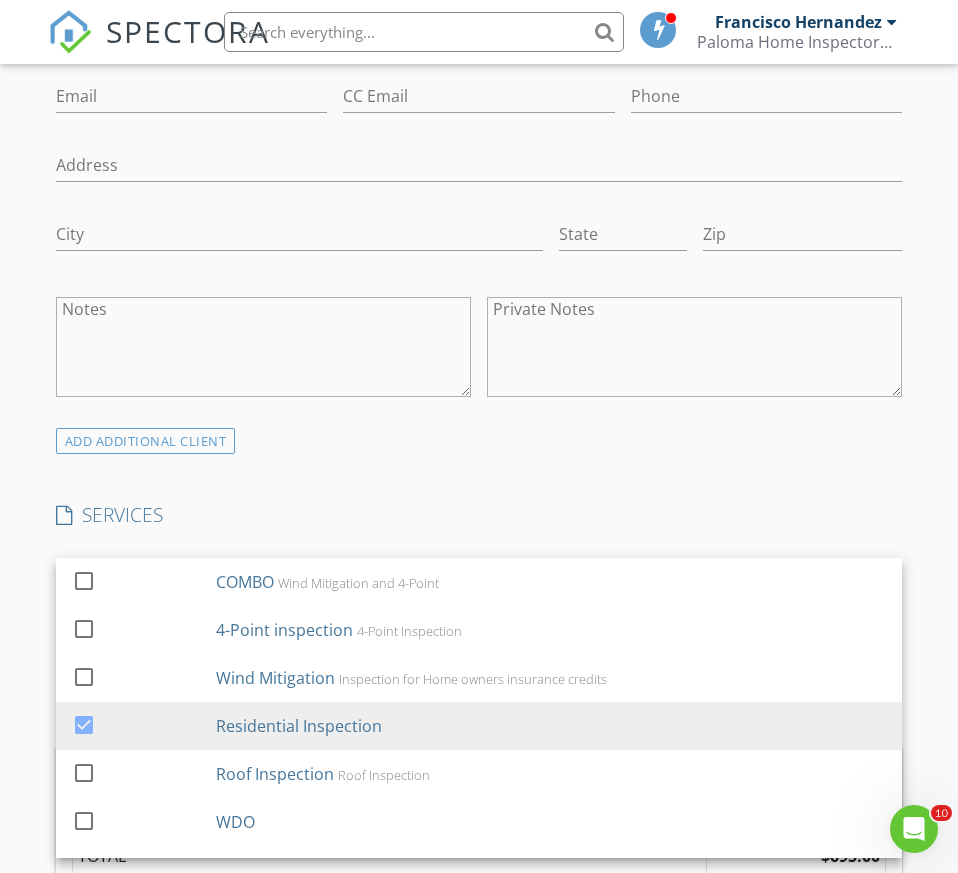 scroll, scrollTop: 1279, scrollLeft: 0, axis: vertical 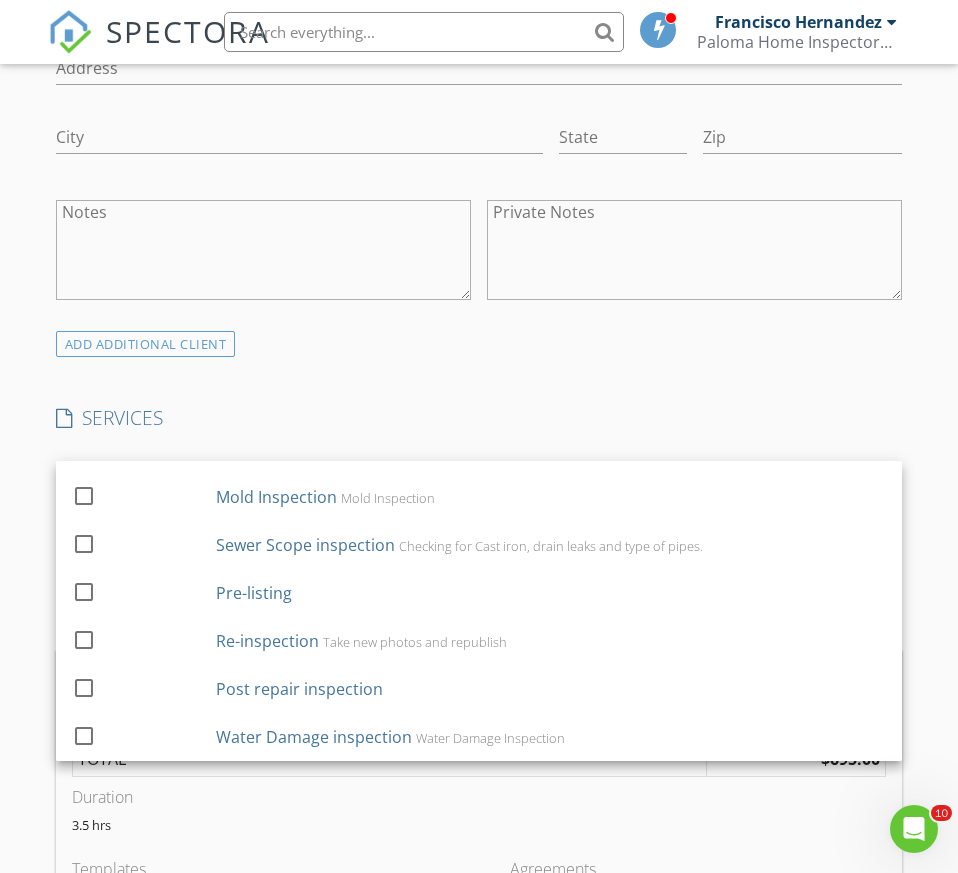 click on "Charges    Residential Inspection
$495.00 (Base)
+$200.00 (sqft 3000 - 3500)
$695.00    TOTAL   $695.00    Duration    3.5 hrs      Templates
- Florida Wind Mitigation Verification Inspection Form
-  Residential Template
- Florida 4-Point Inspection Form (2025)#1
Agreements
- Home inspection Agreement
- WDO, Sewer Scope and Mold Inspection
Manual Edit" at bounding box center [479, 820] 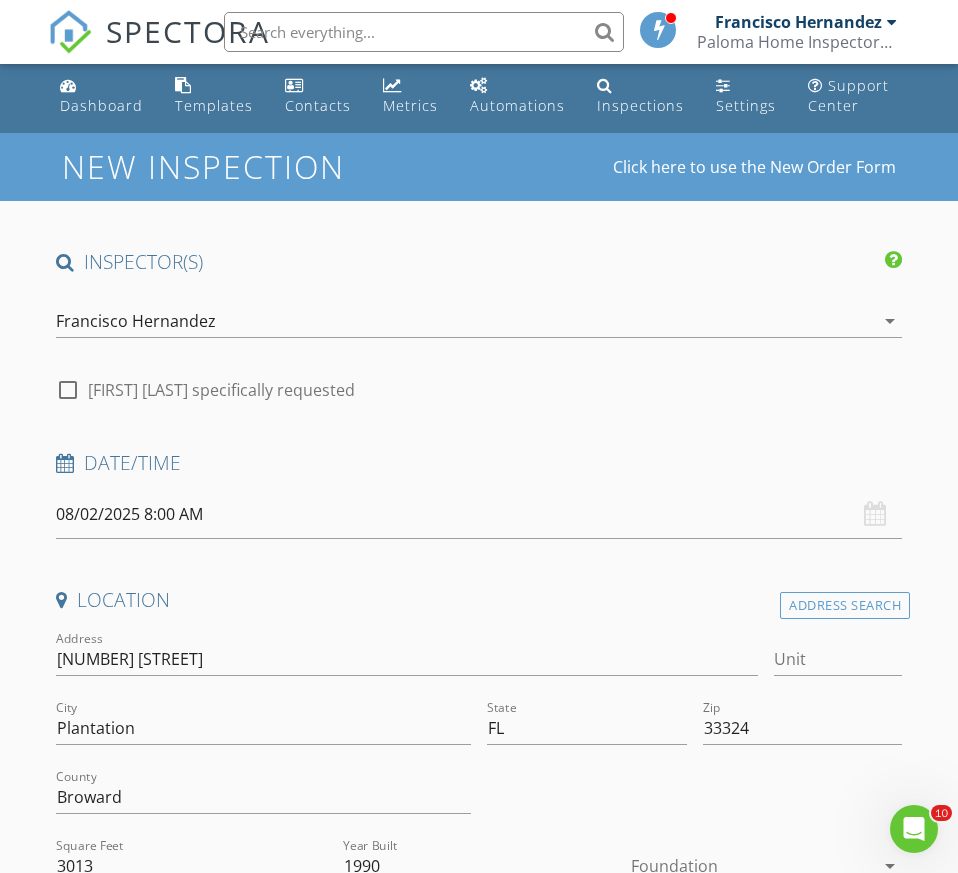 scroll, scrollTop: 0, scrollLeft: 0, axis: both 